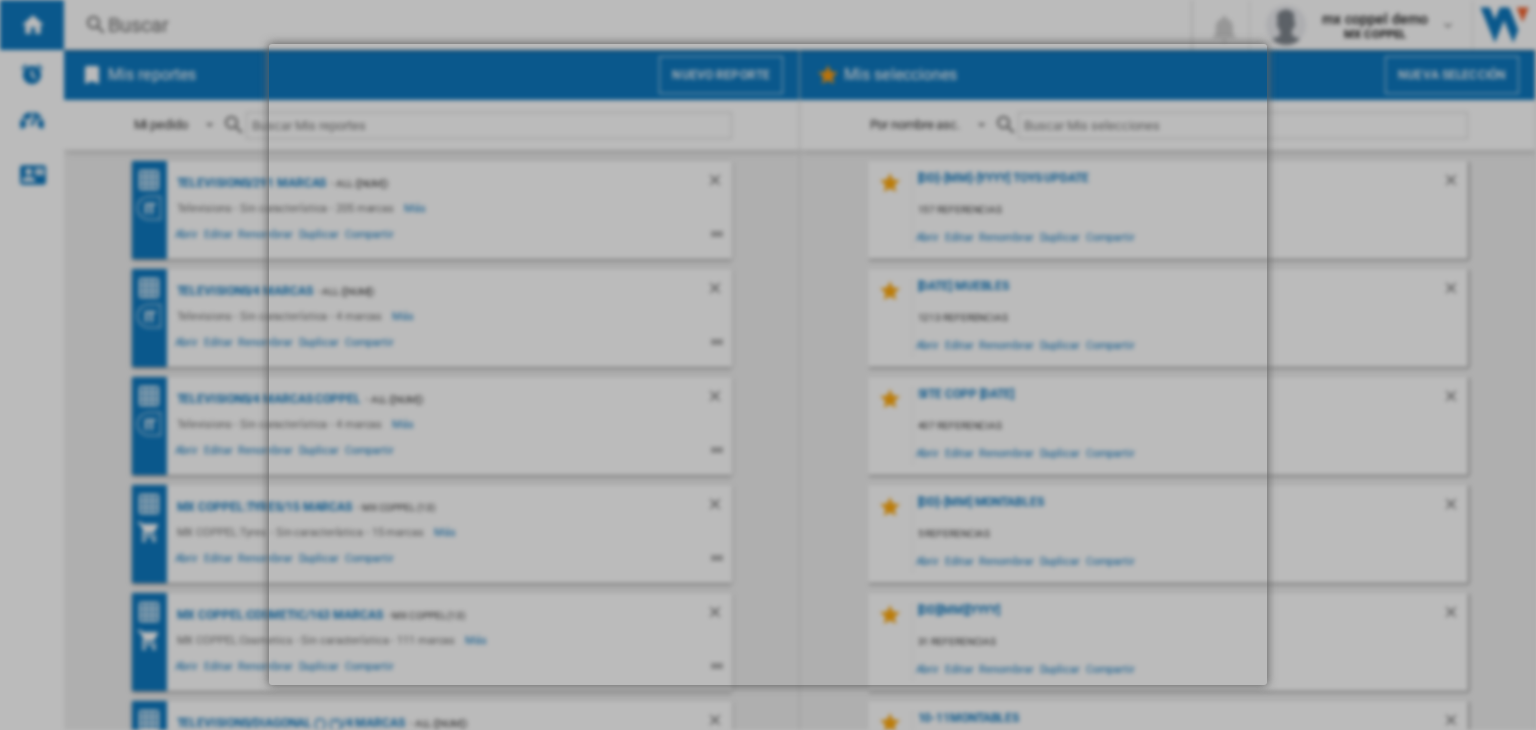 scroll, scrollTop: 0, scrollLeft: 0, axis: both 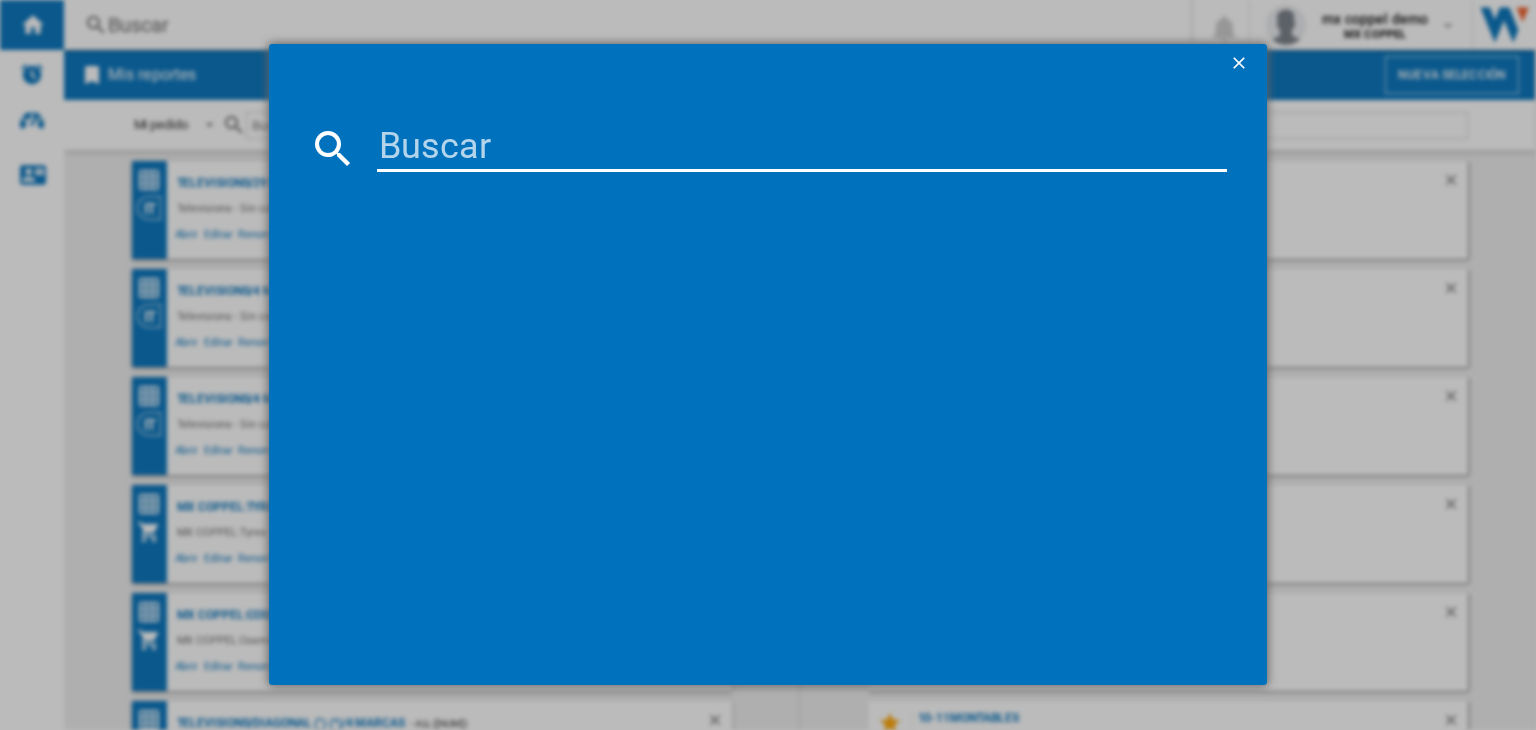 click at bounding box center (802, 148) 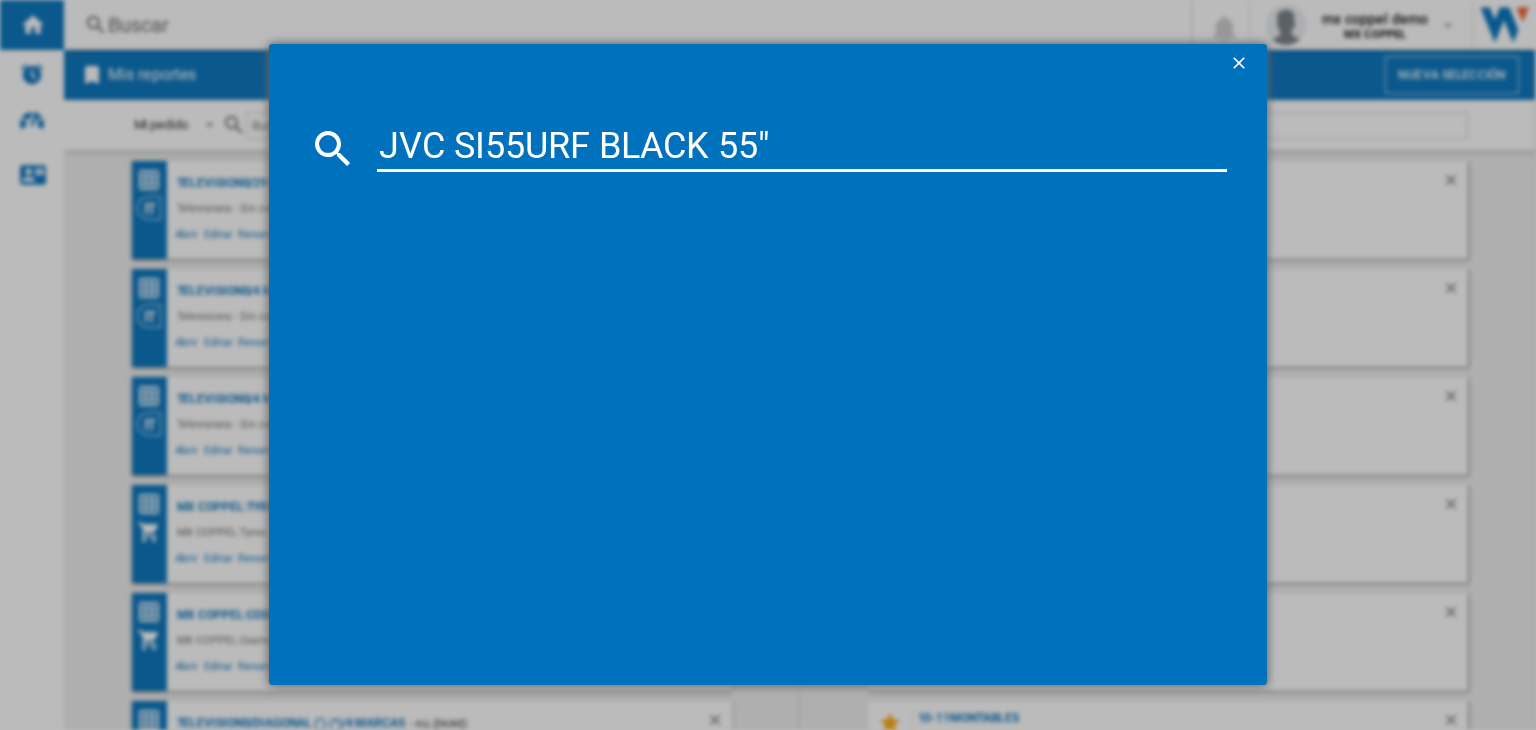 type on "JVC SI55URF BLACK 55"" 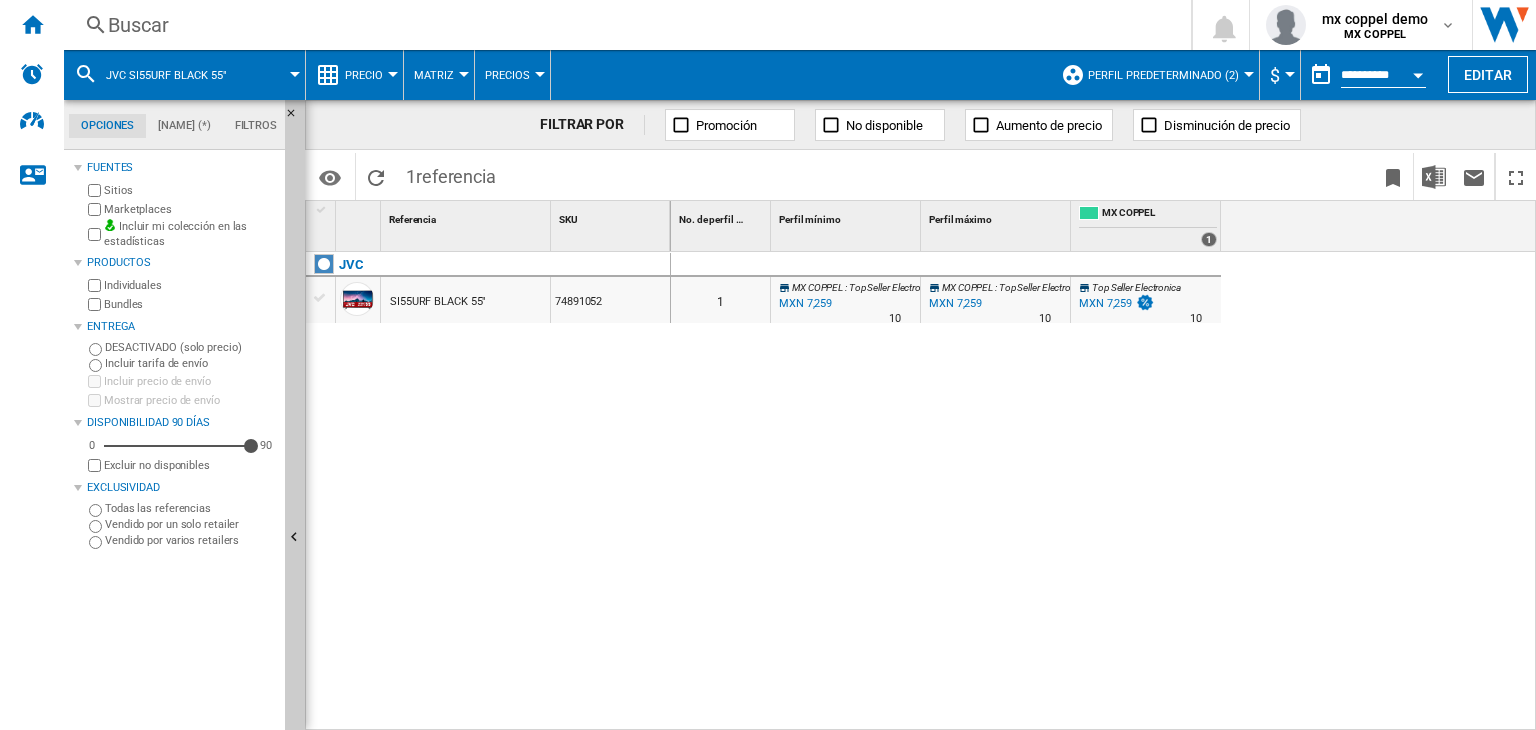 click on "SI55URF BLACK 55"" at bounding box center [438, 302] 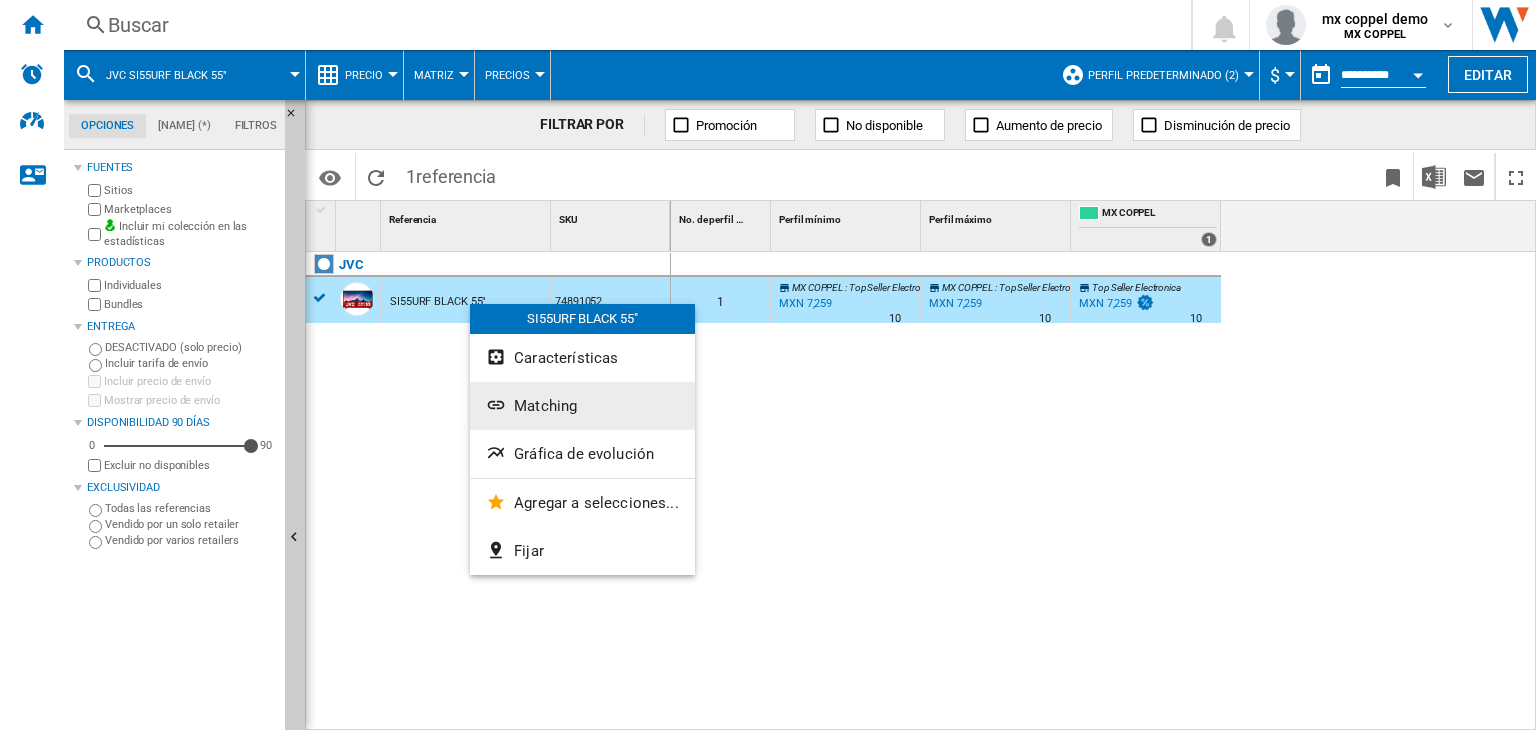 click on "Matching" at bounding box center [545, 406] 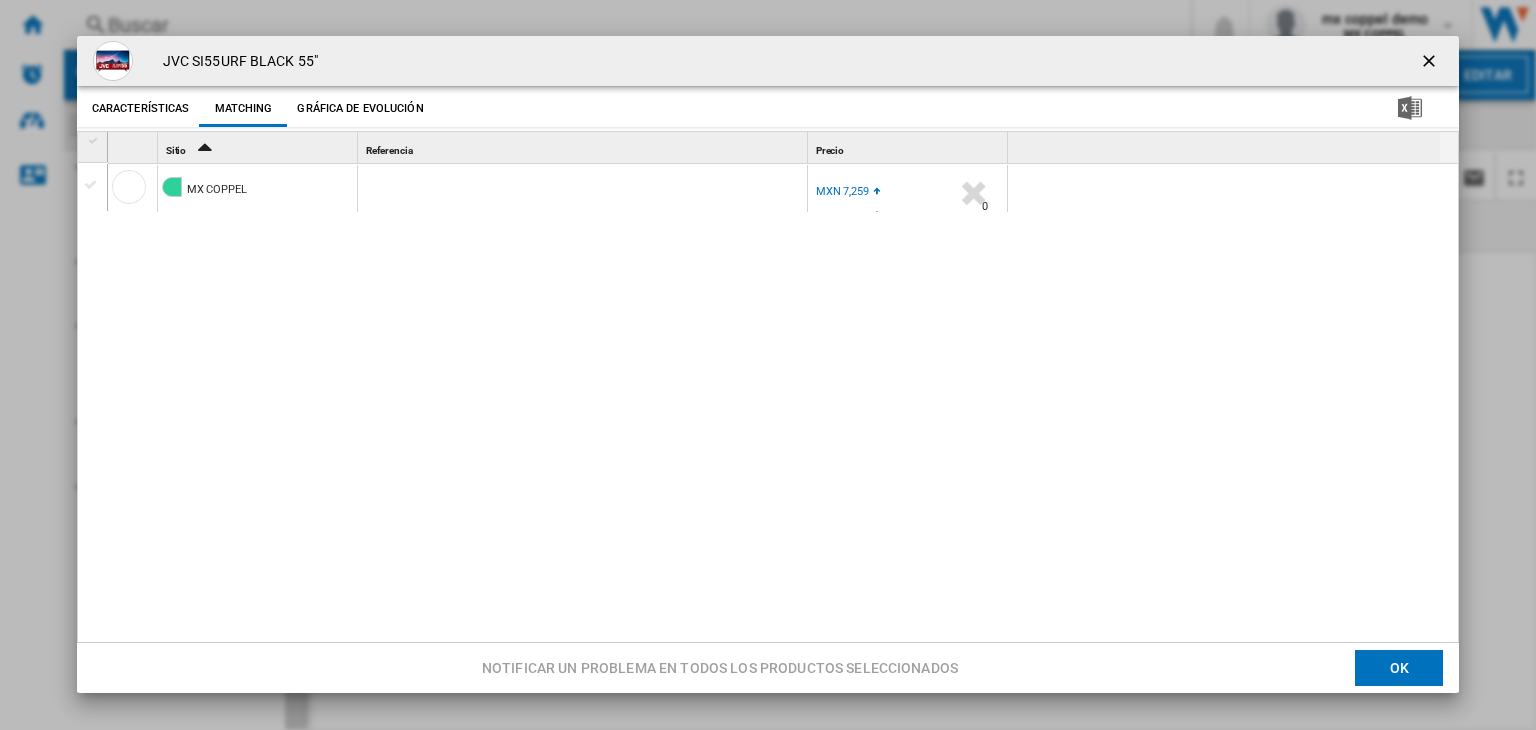 click at bounding box center [205, 146] 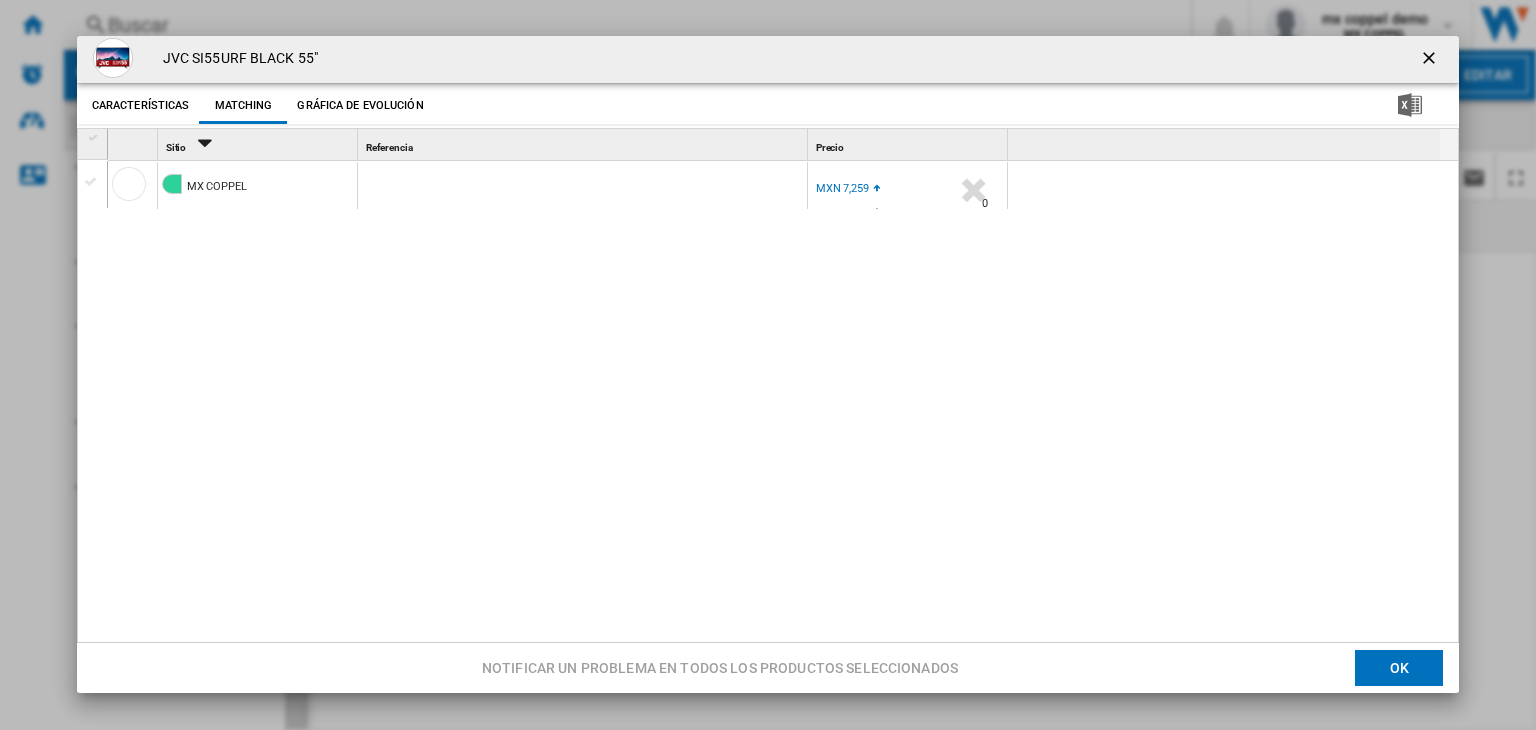 scroll, scrollTop: 0, scrollLeft: 0, axis: both 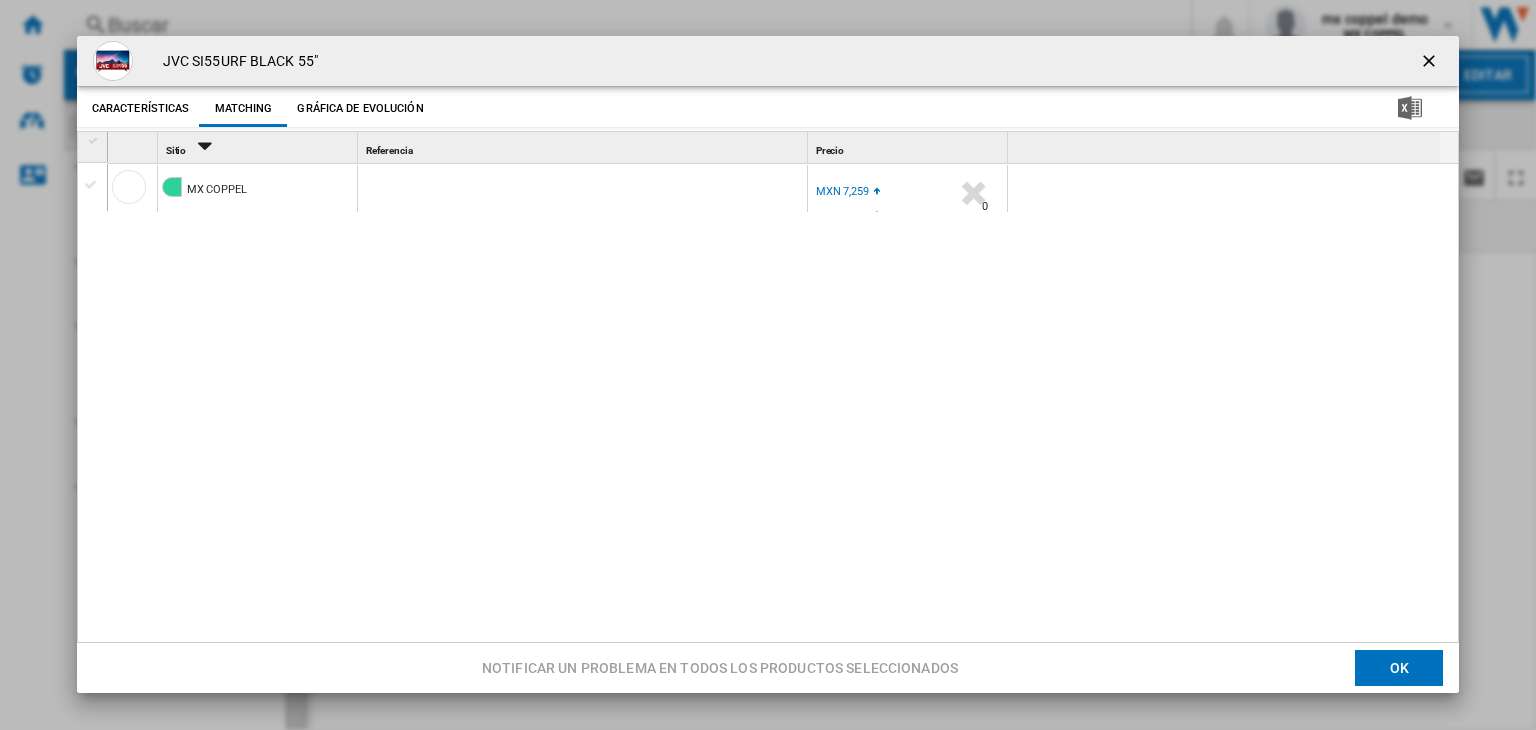 click at bounding box center [1431, 63] 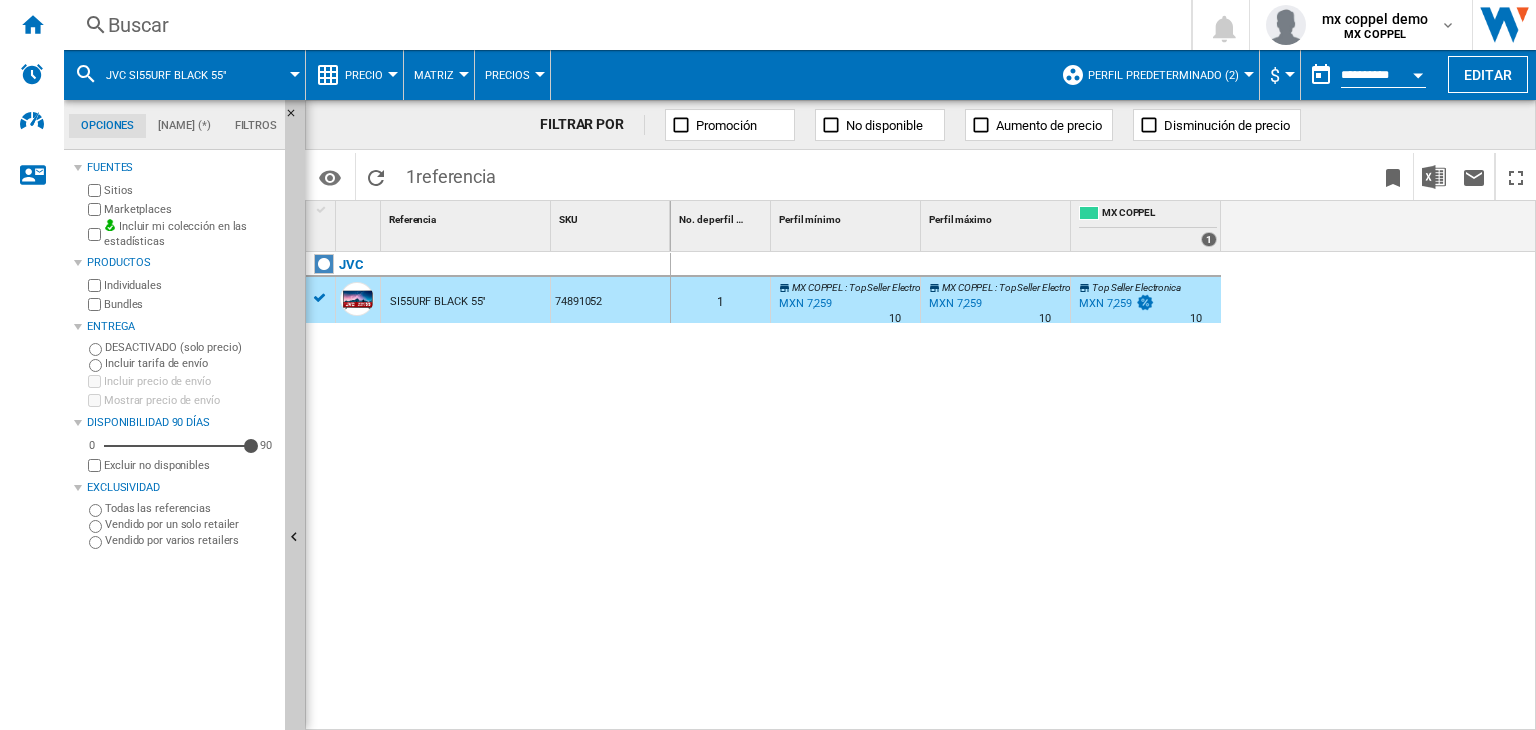click on "Perfil predeterminado (2)" at bounding box center (1168, 75) 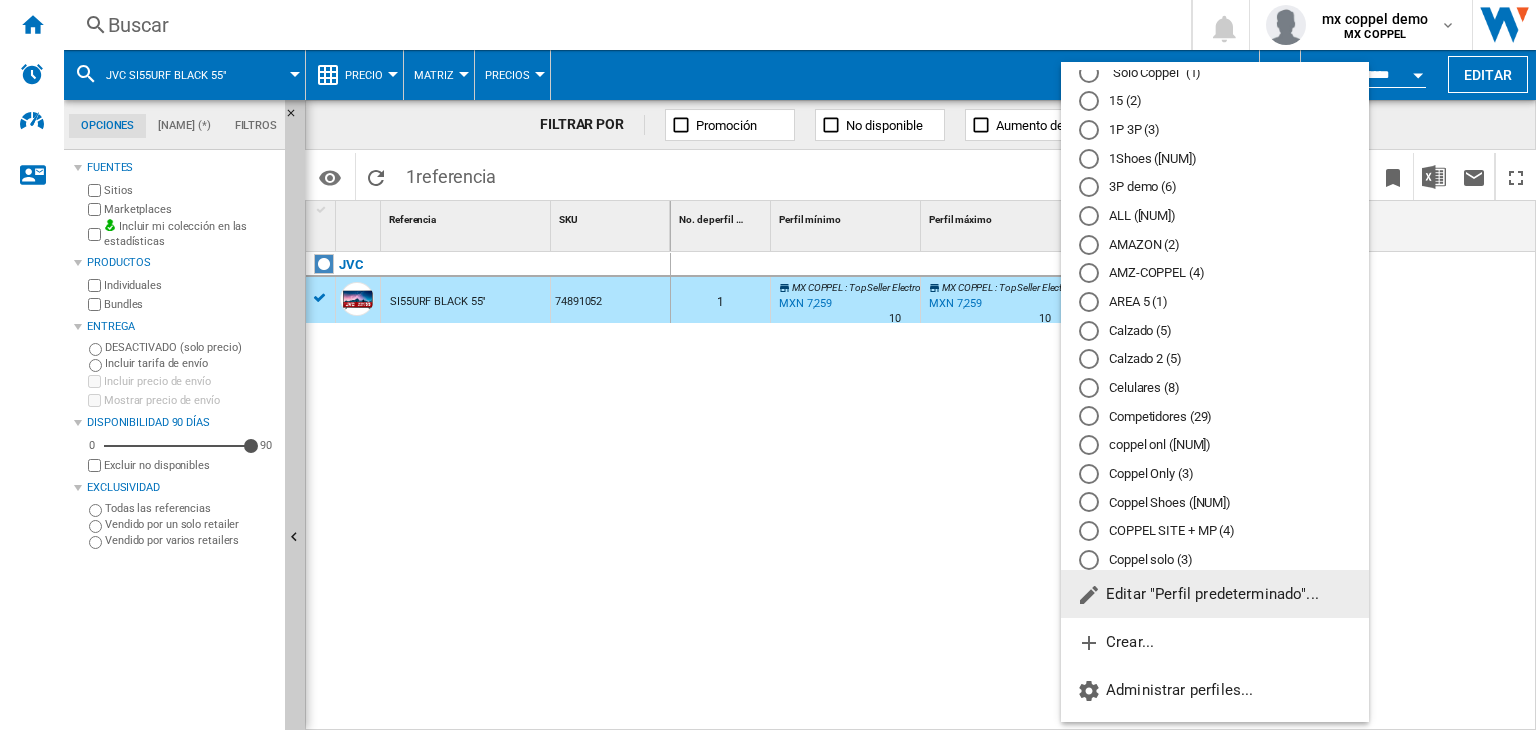 scroll, scrollTop: 0, scrollLeft: 0, axis: both 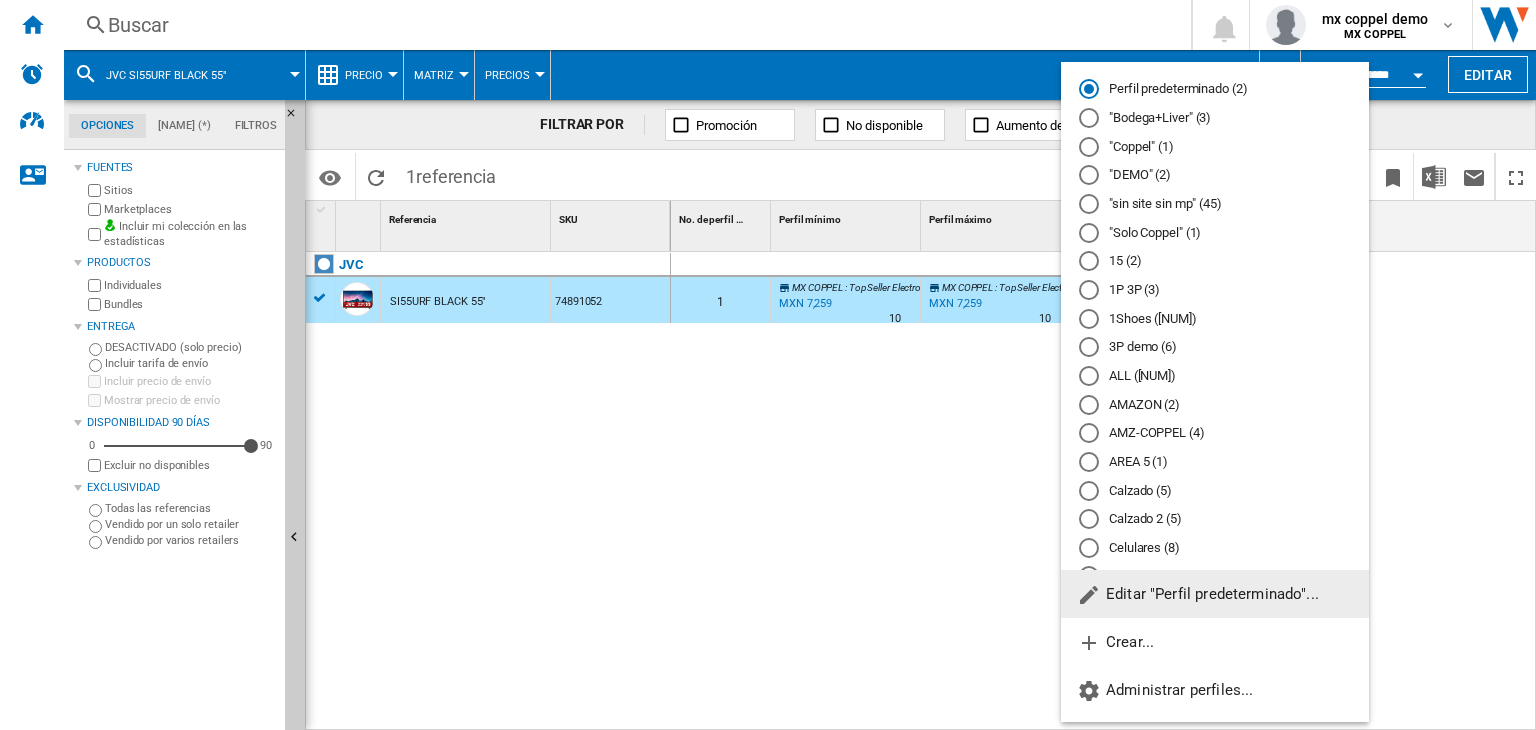 click at bounding box center (768, 365) 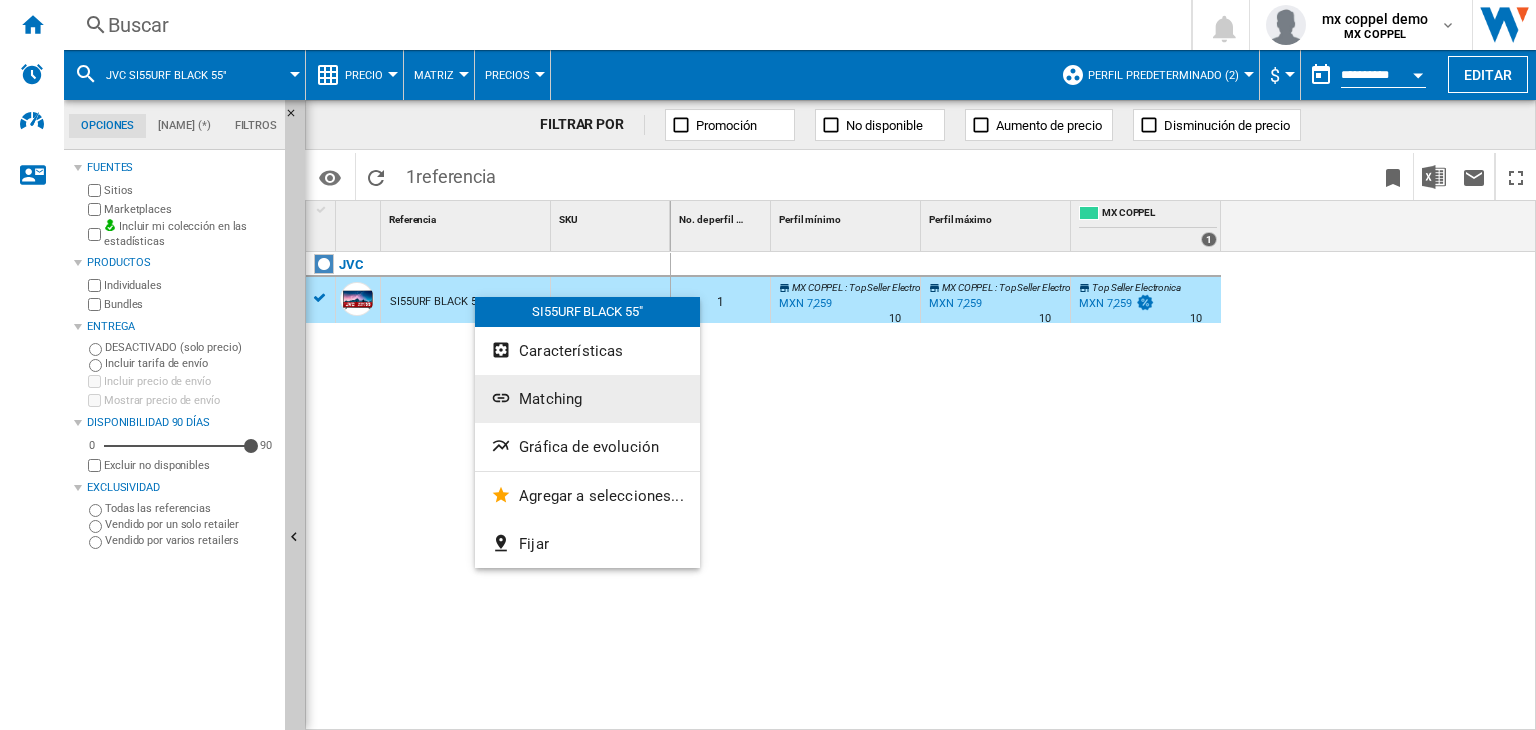 click on "Matching" at bounding box center [550, 399] 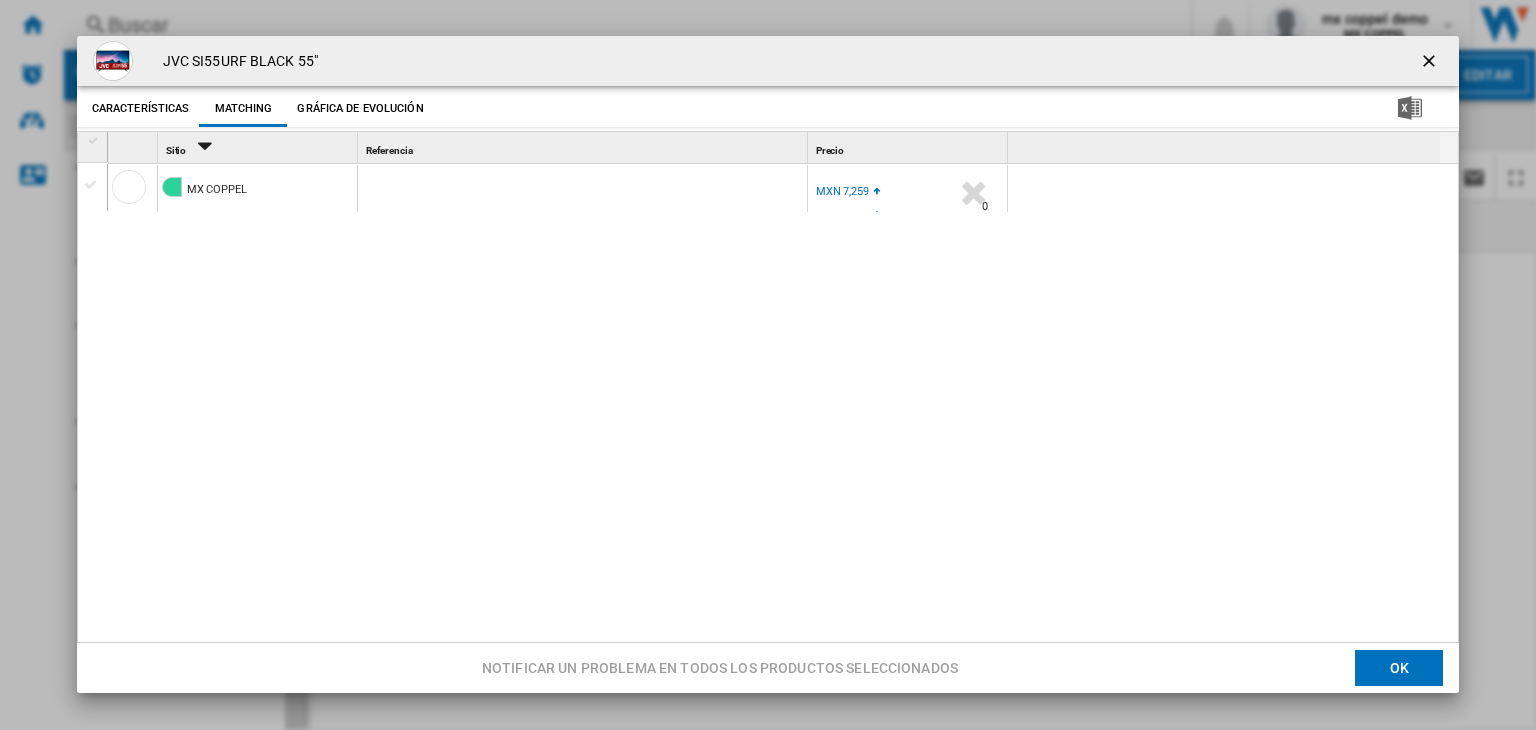click at bounding box center (1431, 63) 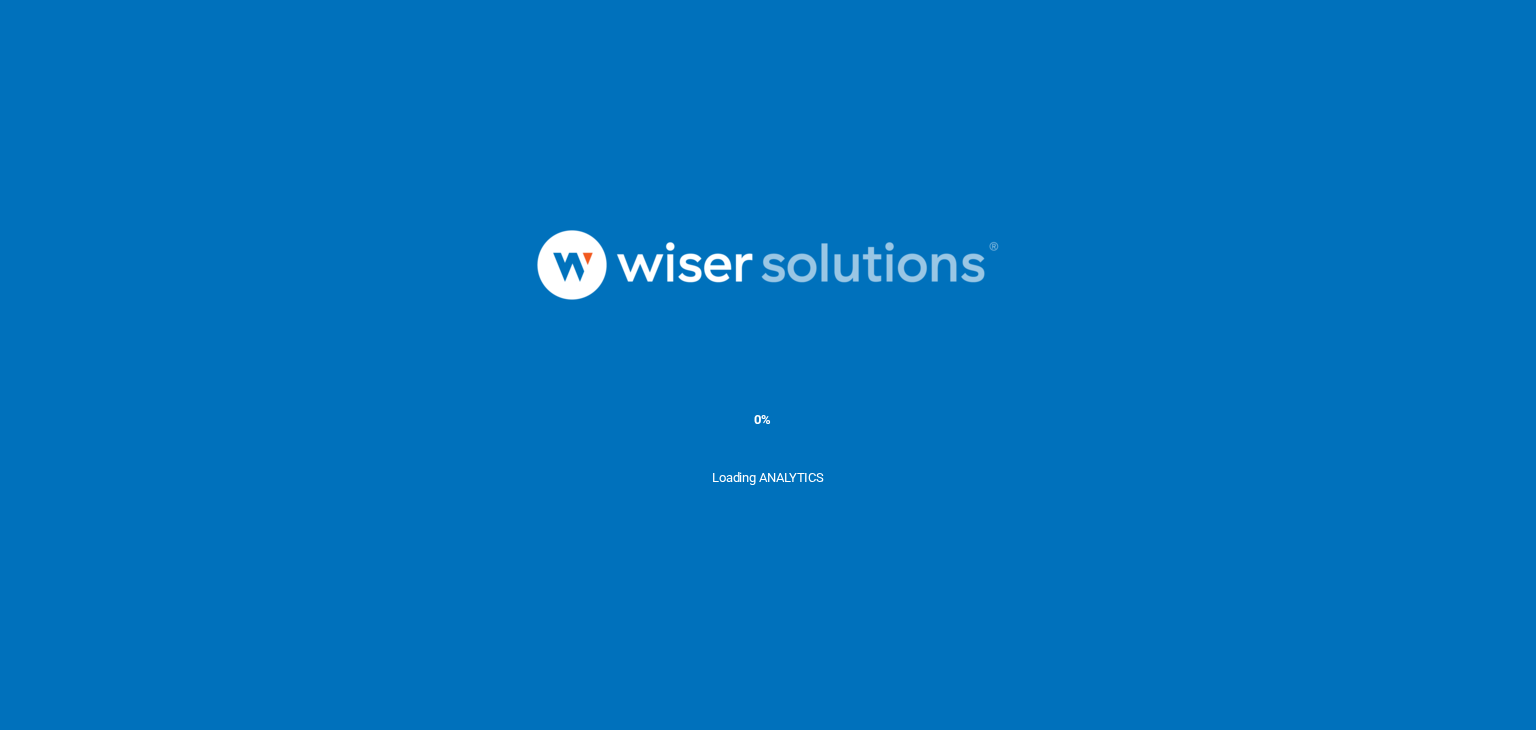 scroll, scrollTop: 0, scrollLeft: 0, axis: both 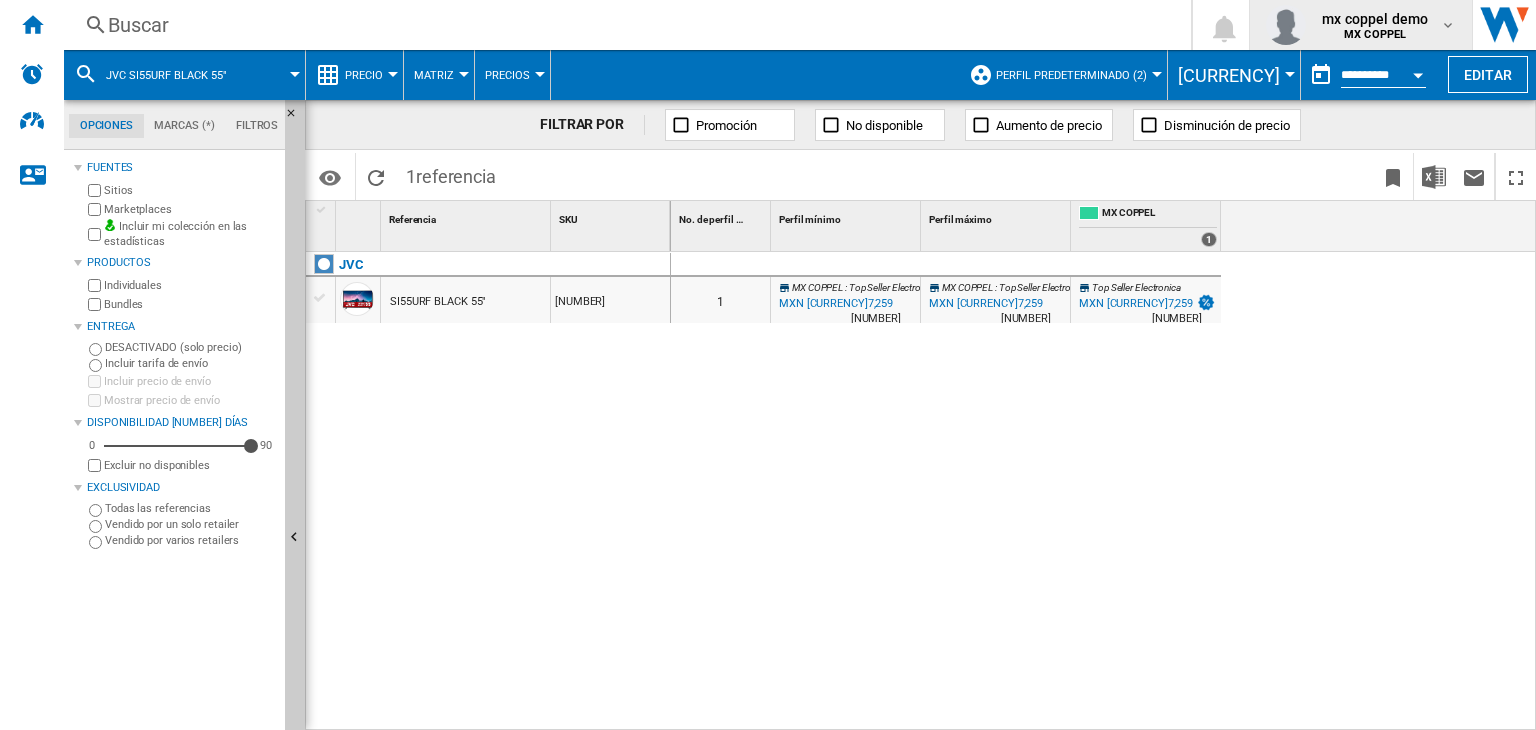 click at bounding box center [1448, 25] 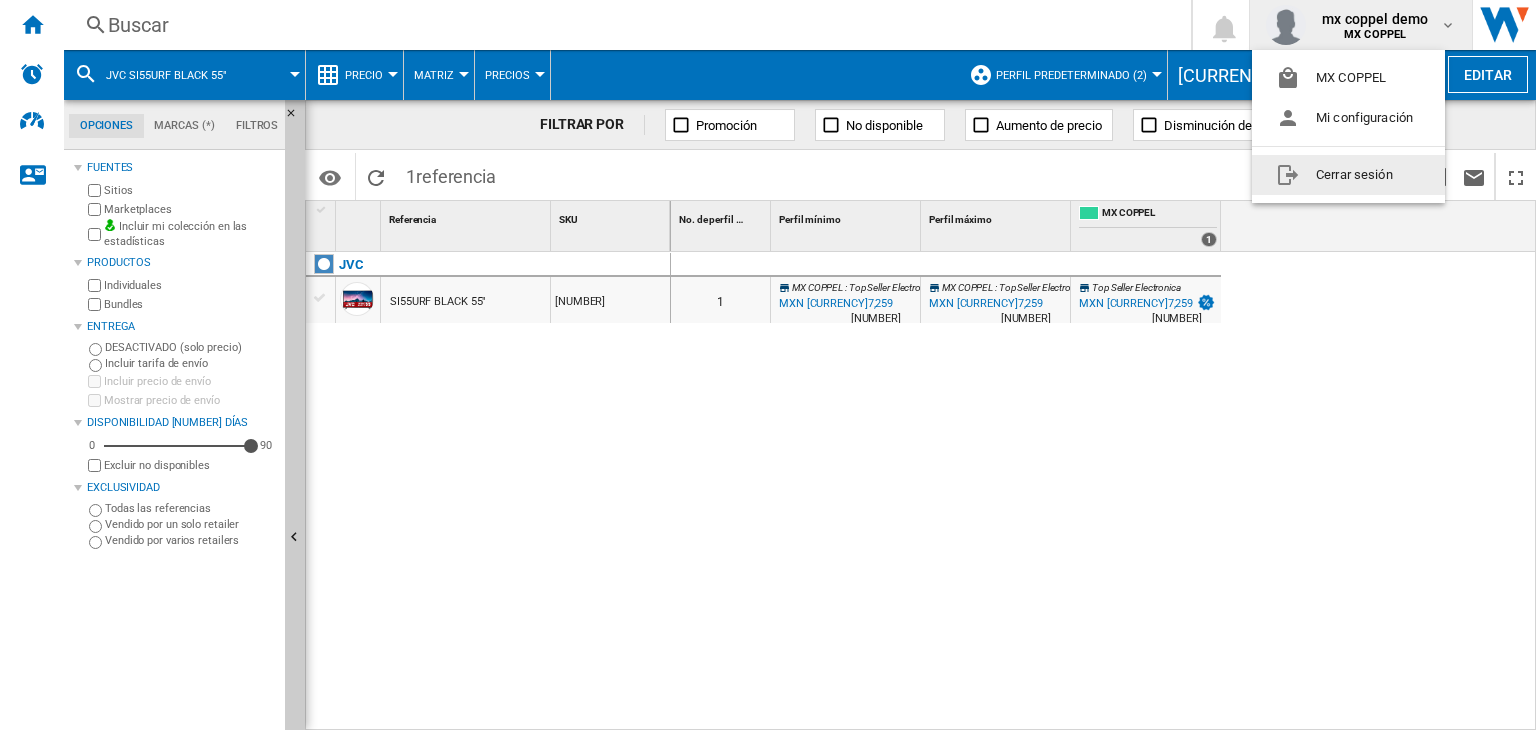 click on "Cerrar sesión" at bounding box center [1348, 175] 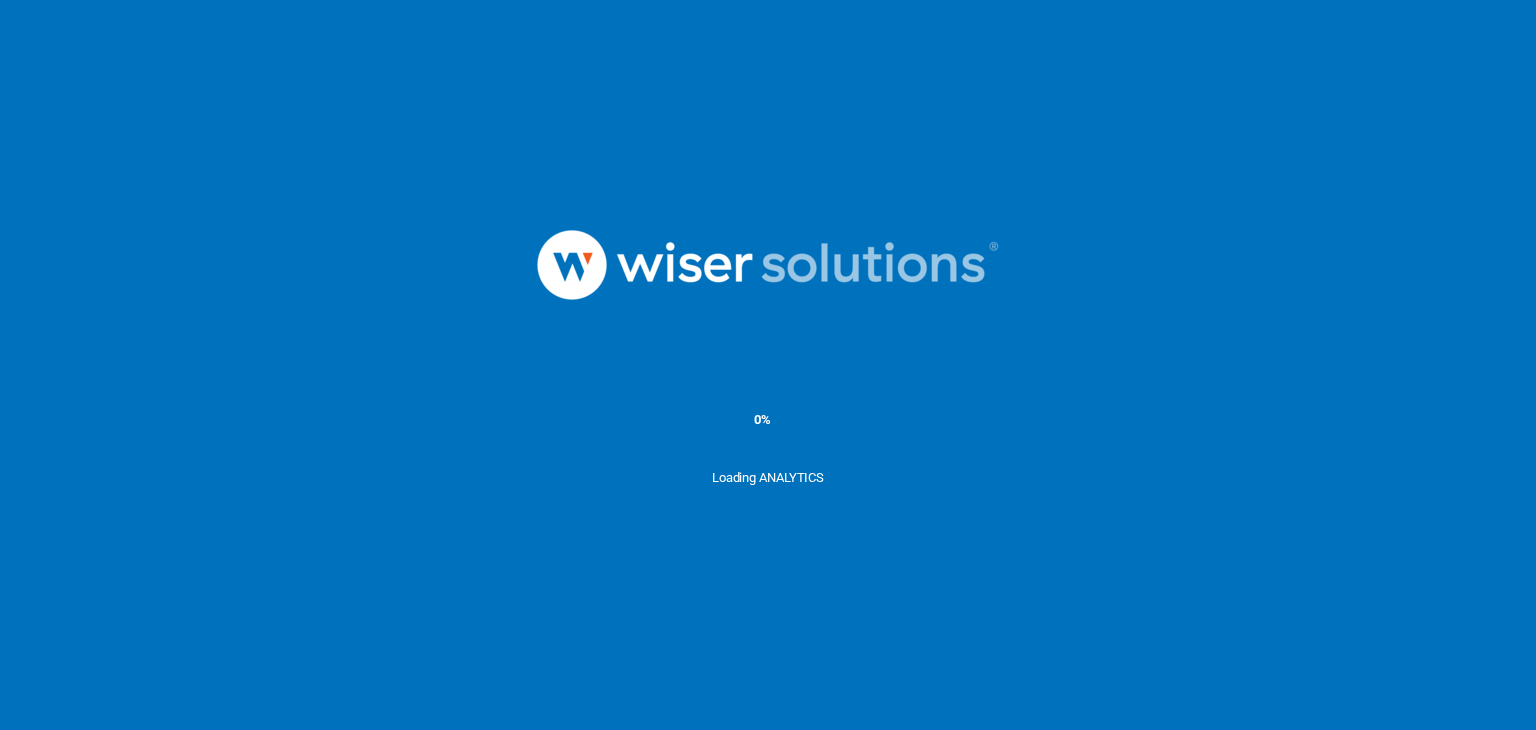 scroll, scrollTop: 0, scrollLeft: 0, axis: both 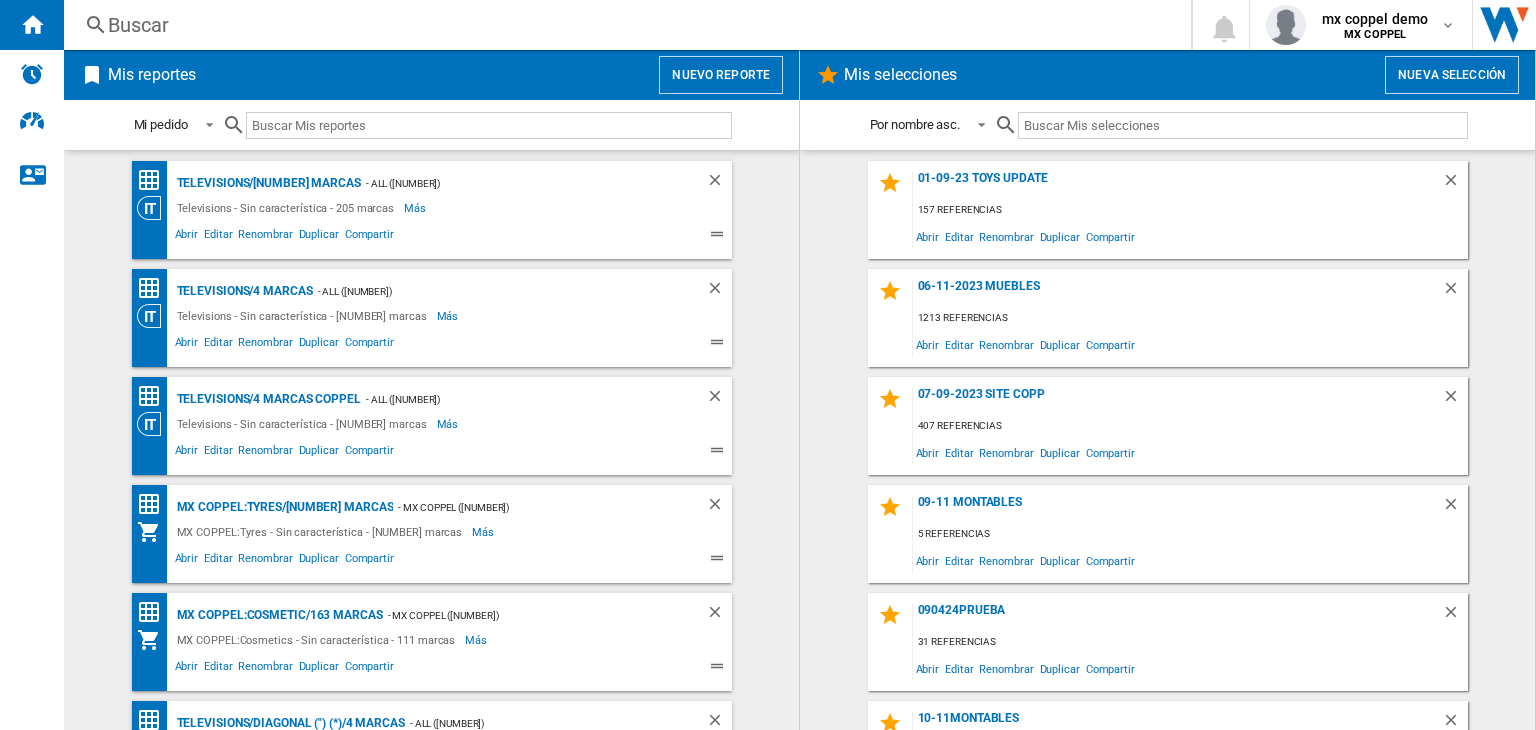 click on "Buscar" at bounding box center (623, 25) 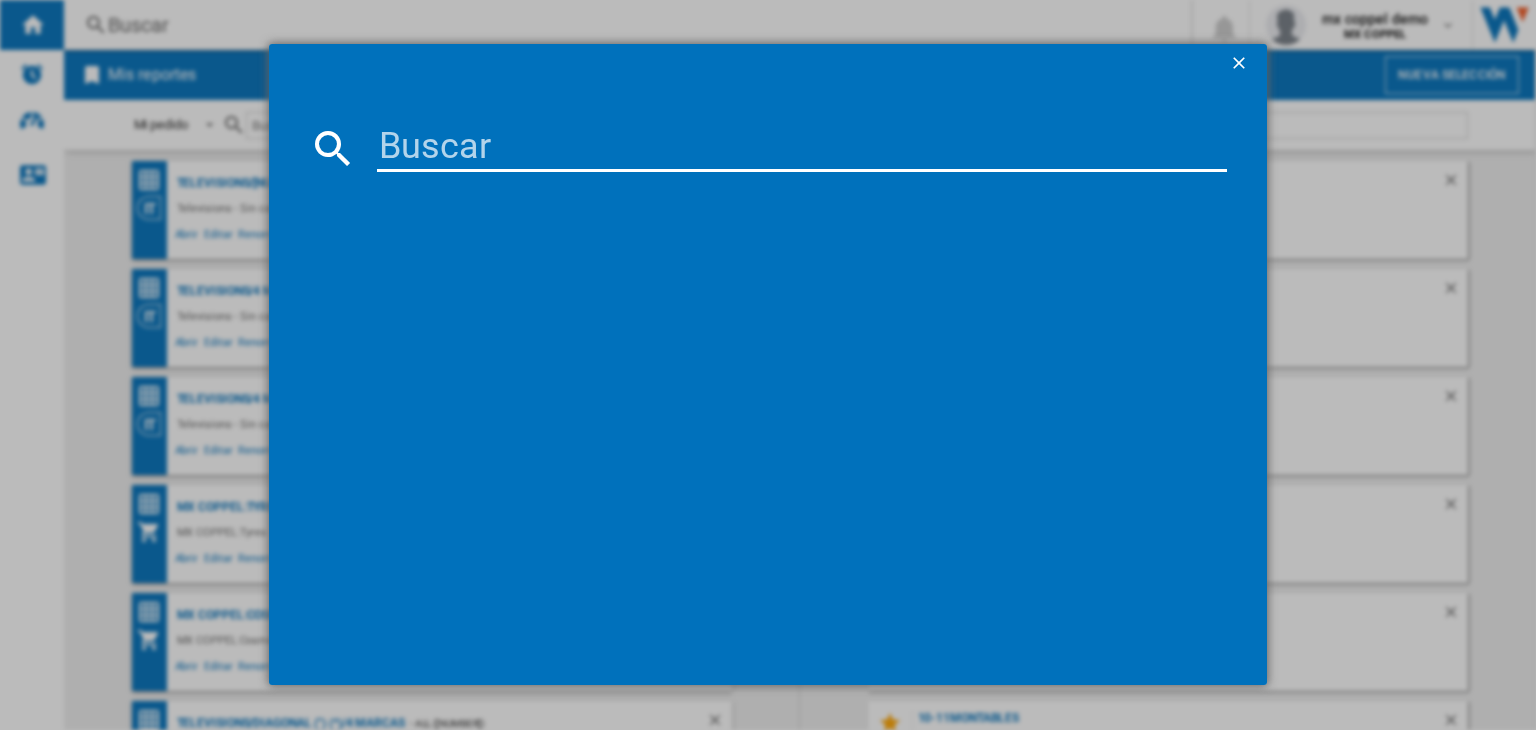 click at bounding box center [802, 148] 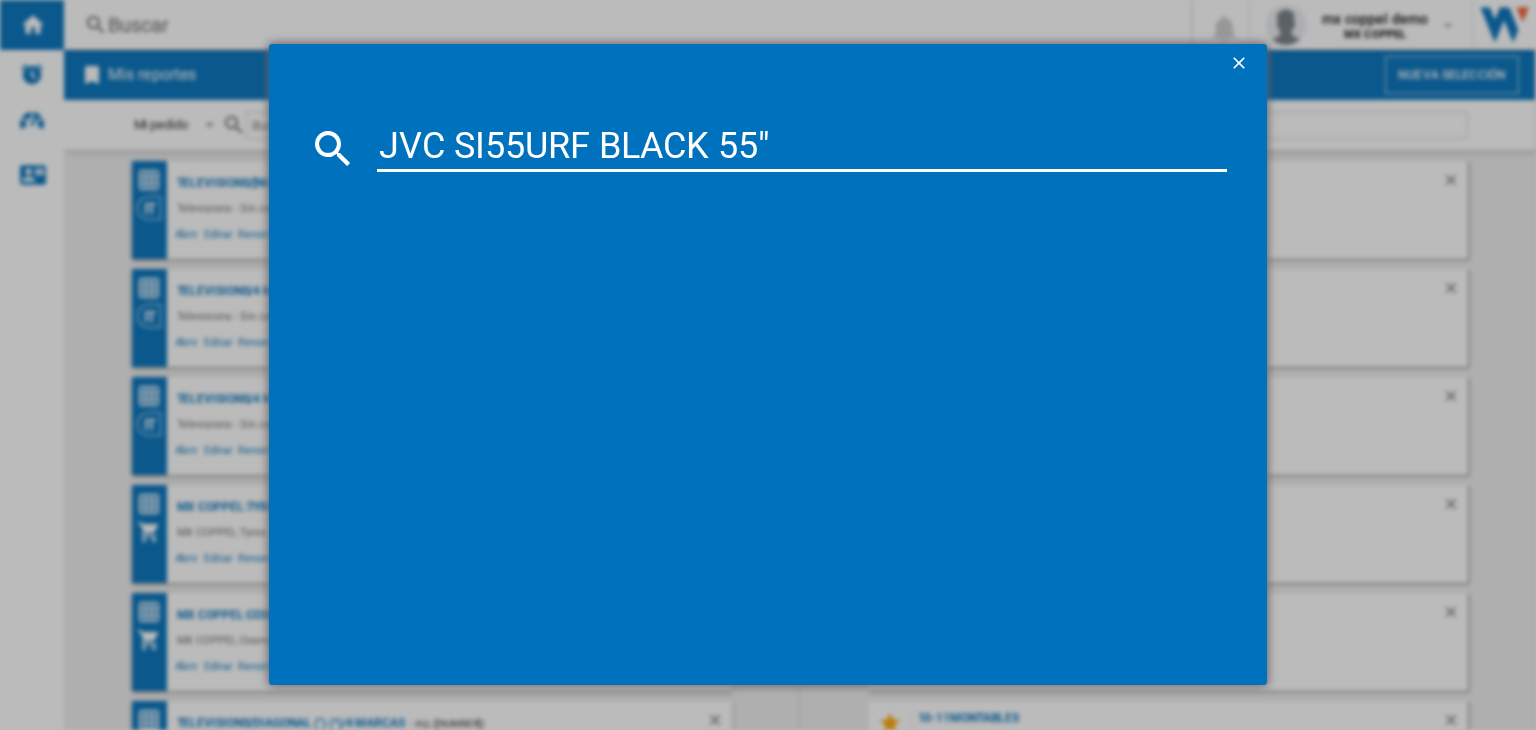 type on "JVC SI55URF BLACK 55"" 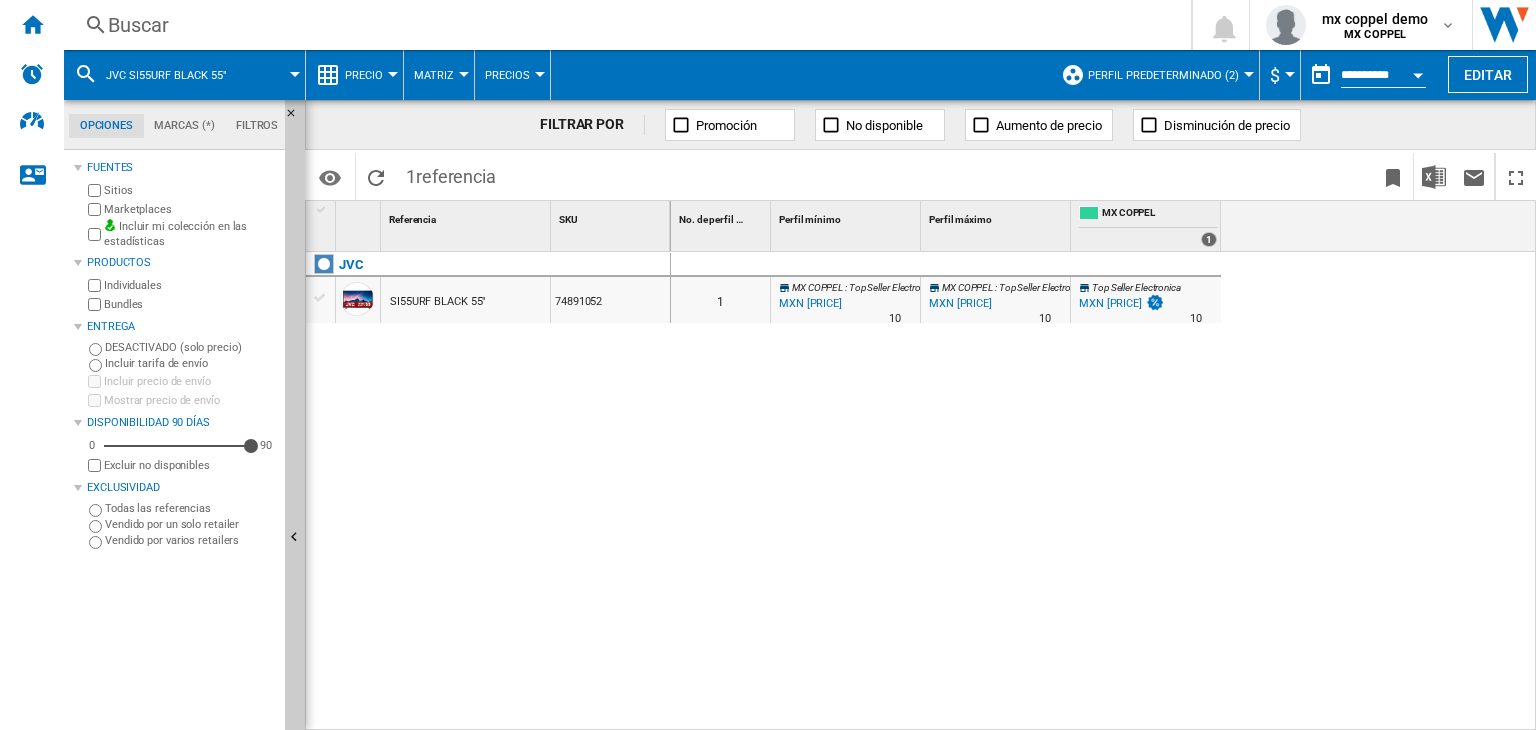 click on "SI55URF BLACK 55"" at bounding box center (438, 302) 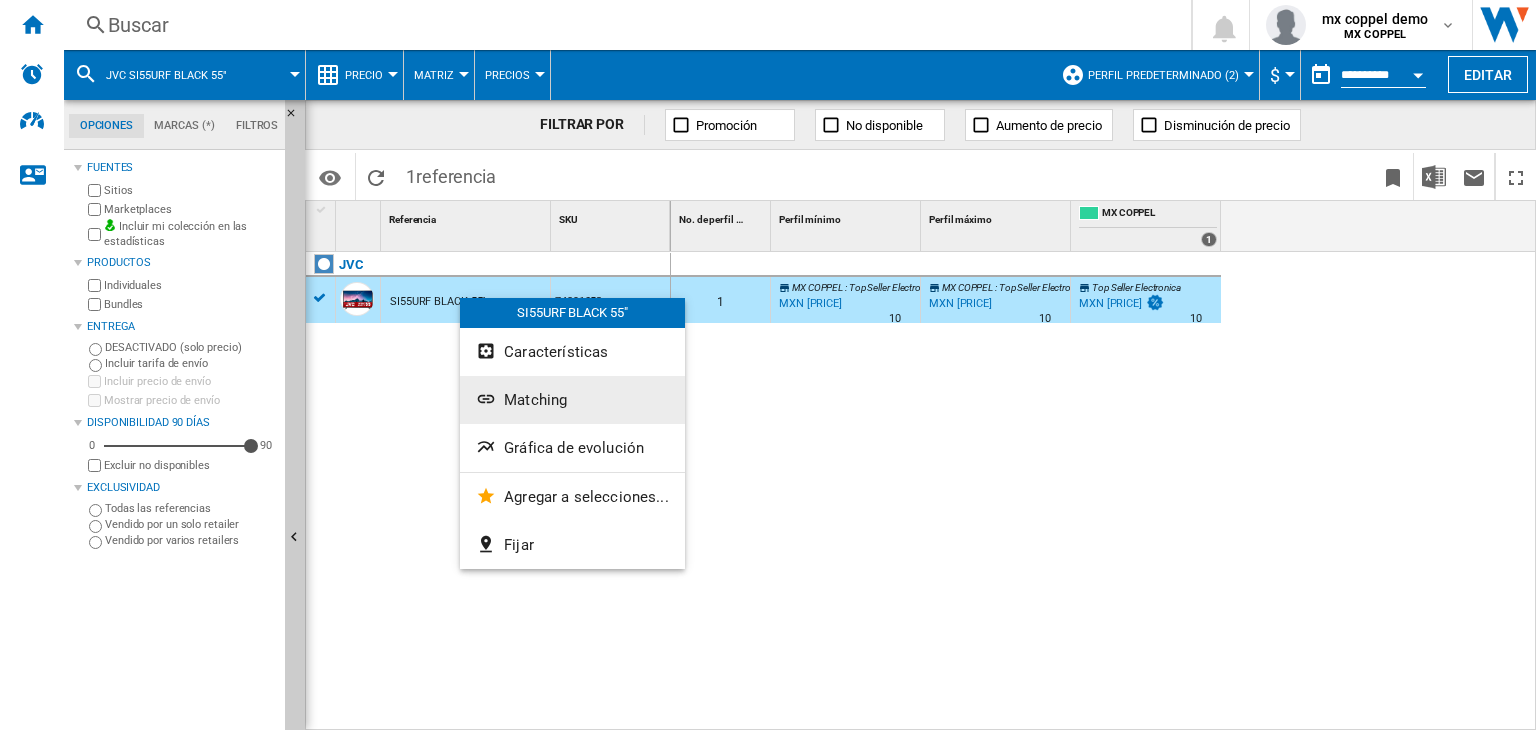 click on "Matching" at bounding box center (535, 400) 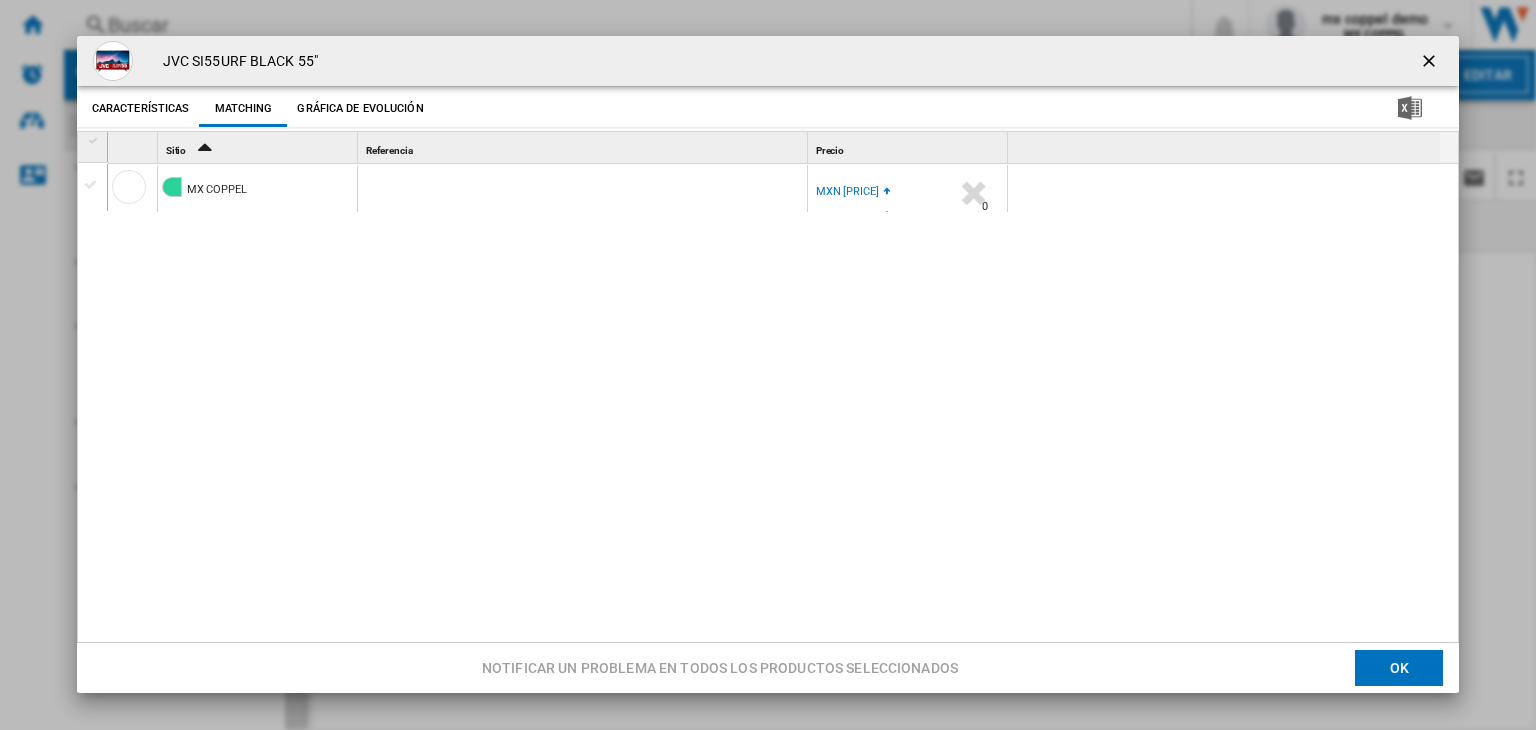 click at bounding box center [205, 146] 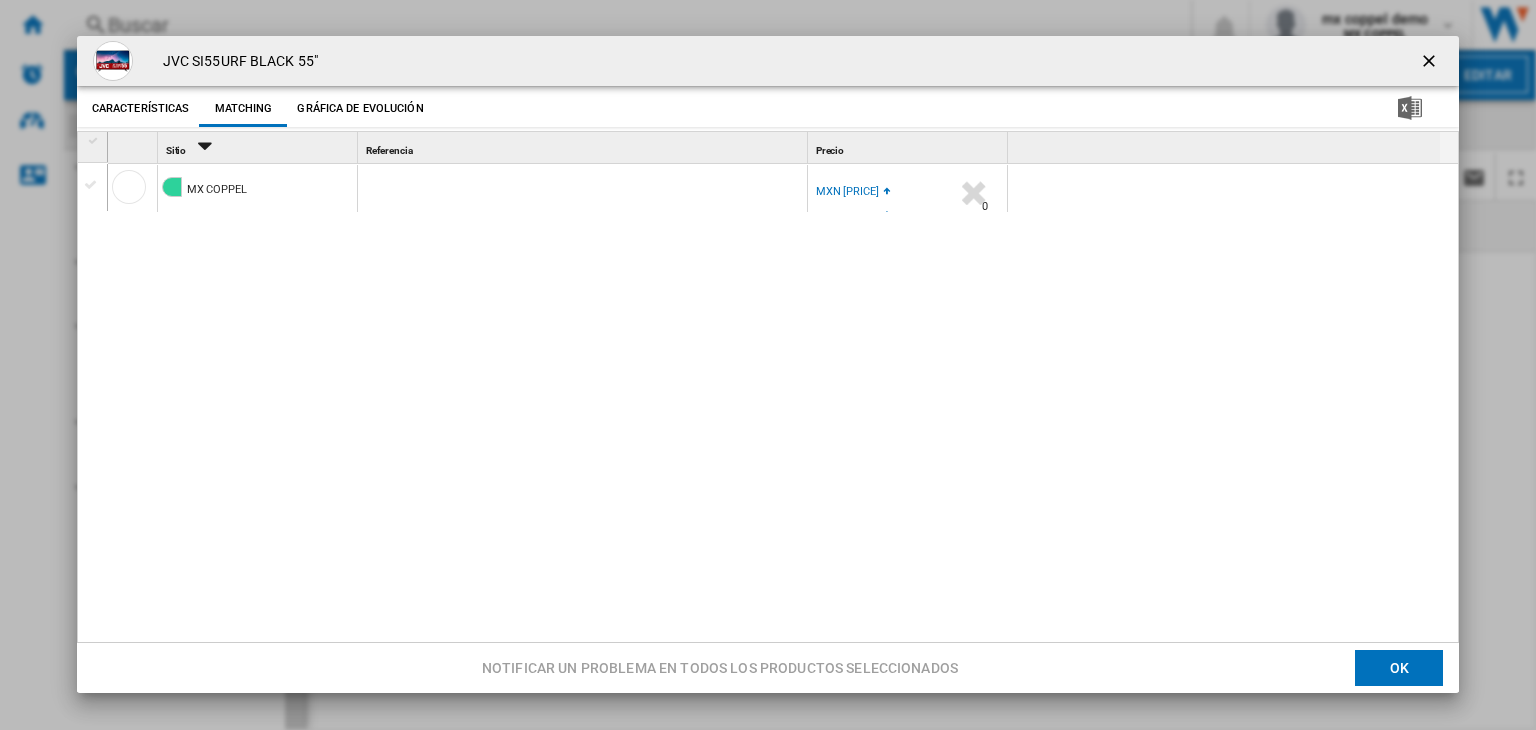 click at bounding box center [205, 146] 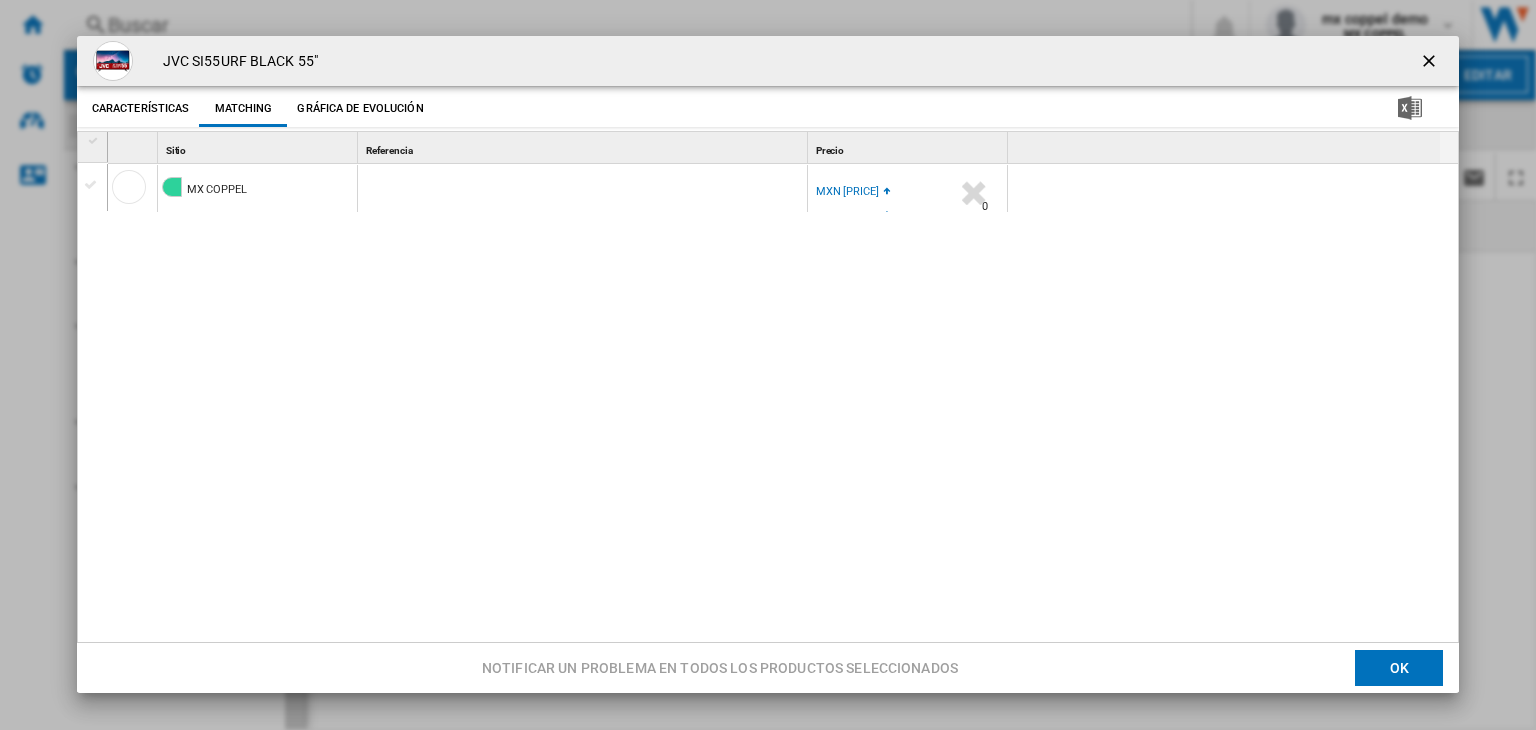 click at bounding box center (1431, 63) 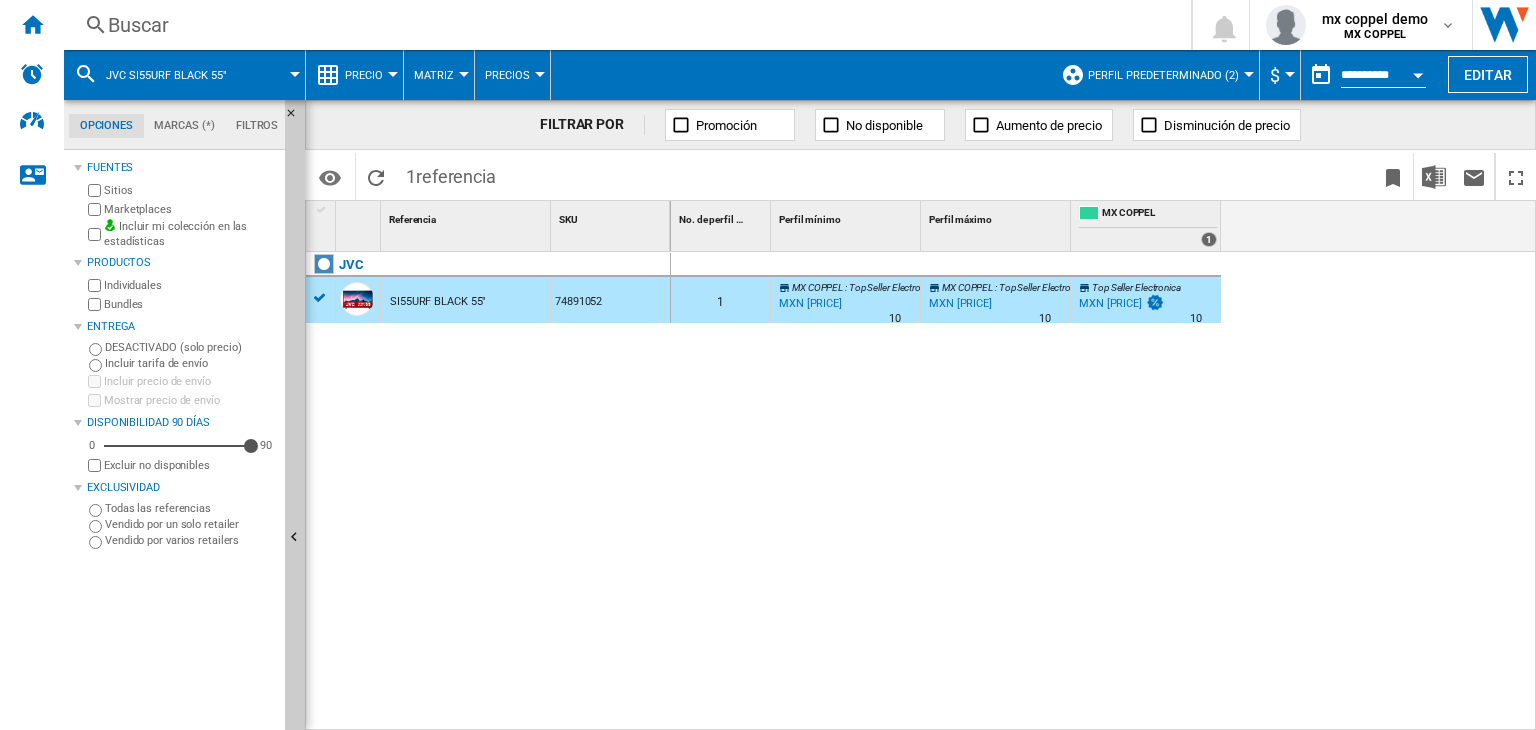 click on "•••••• •••••••••••••• •••" at bounding box center (1076, 75) 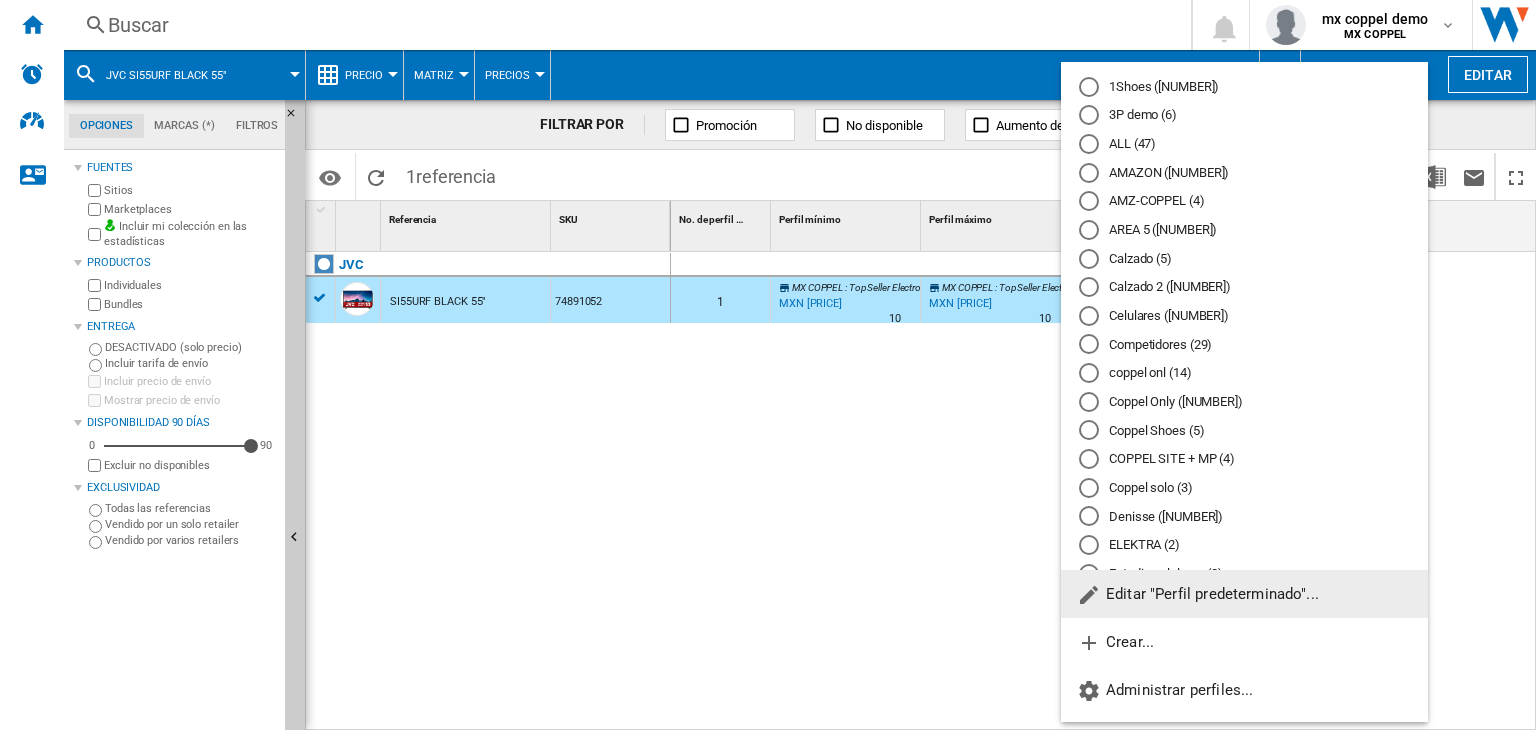 scroll, scrollTop: 0, scrollLeft: 0, axis: both 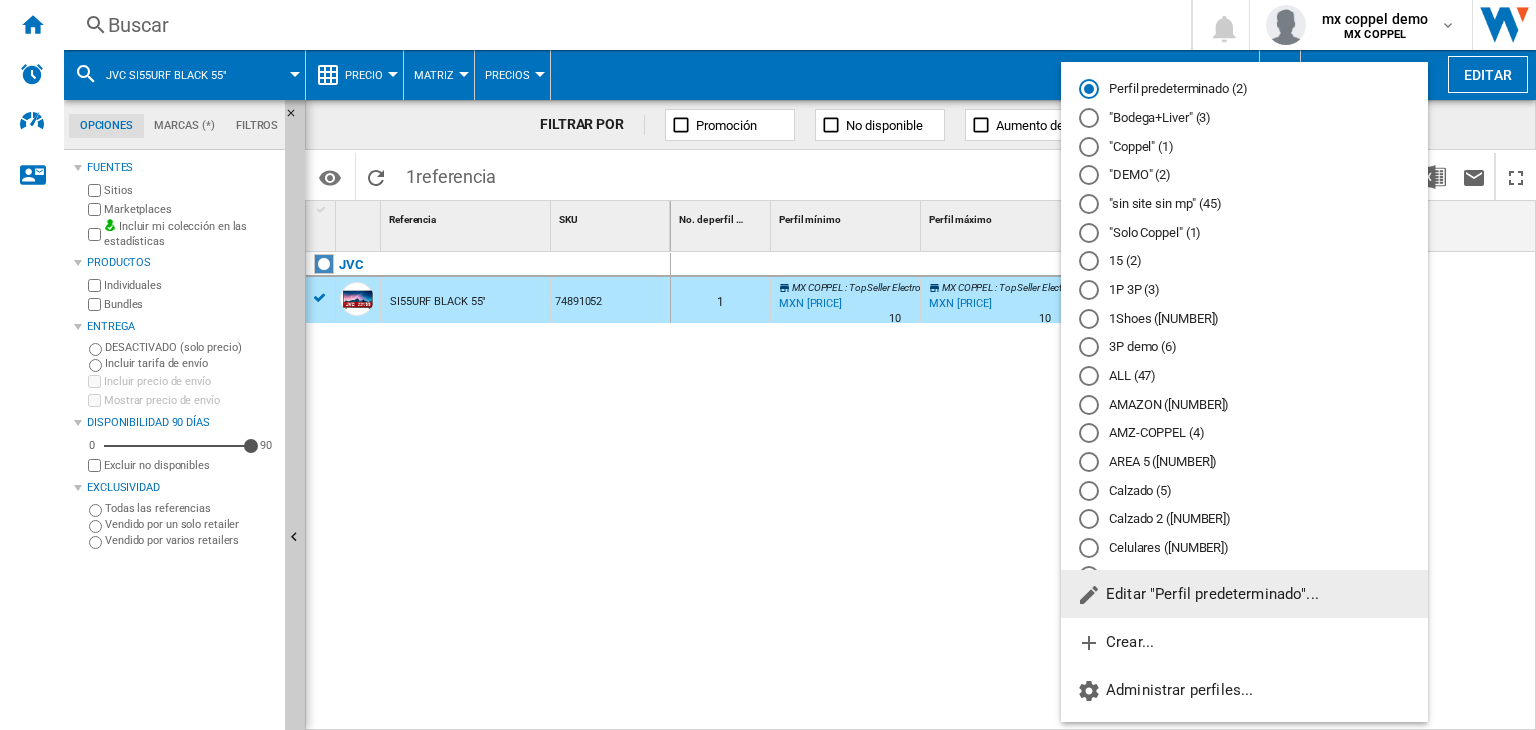 click at bounding box center [768, 365] 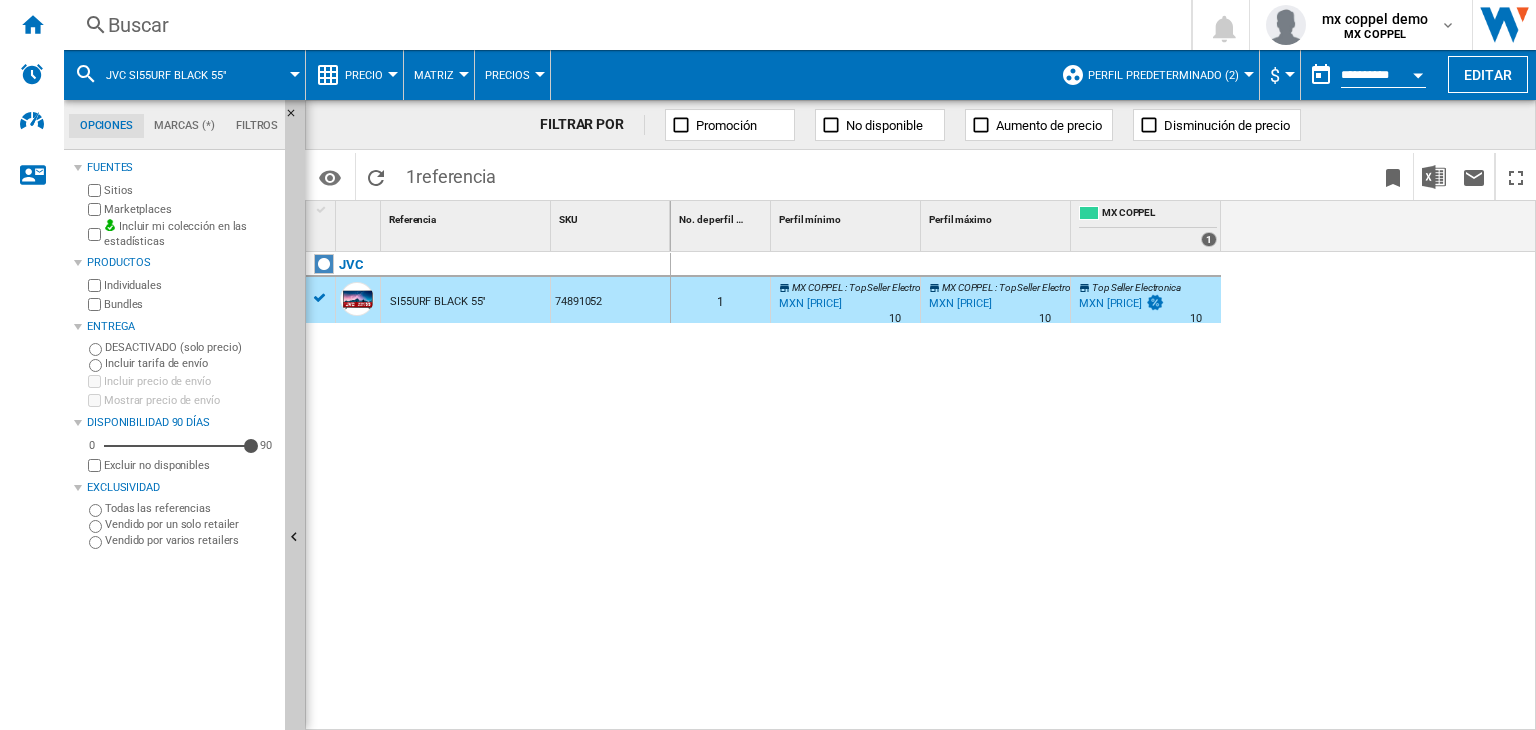 click on "••••••" at bounding box center [623, 25] 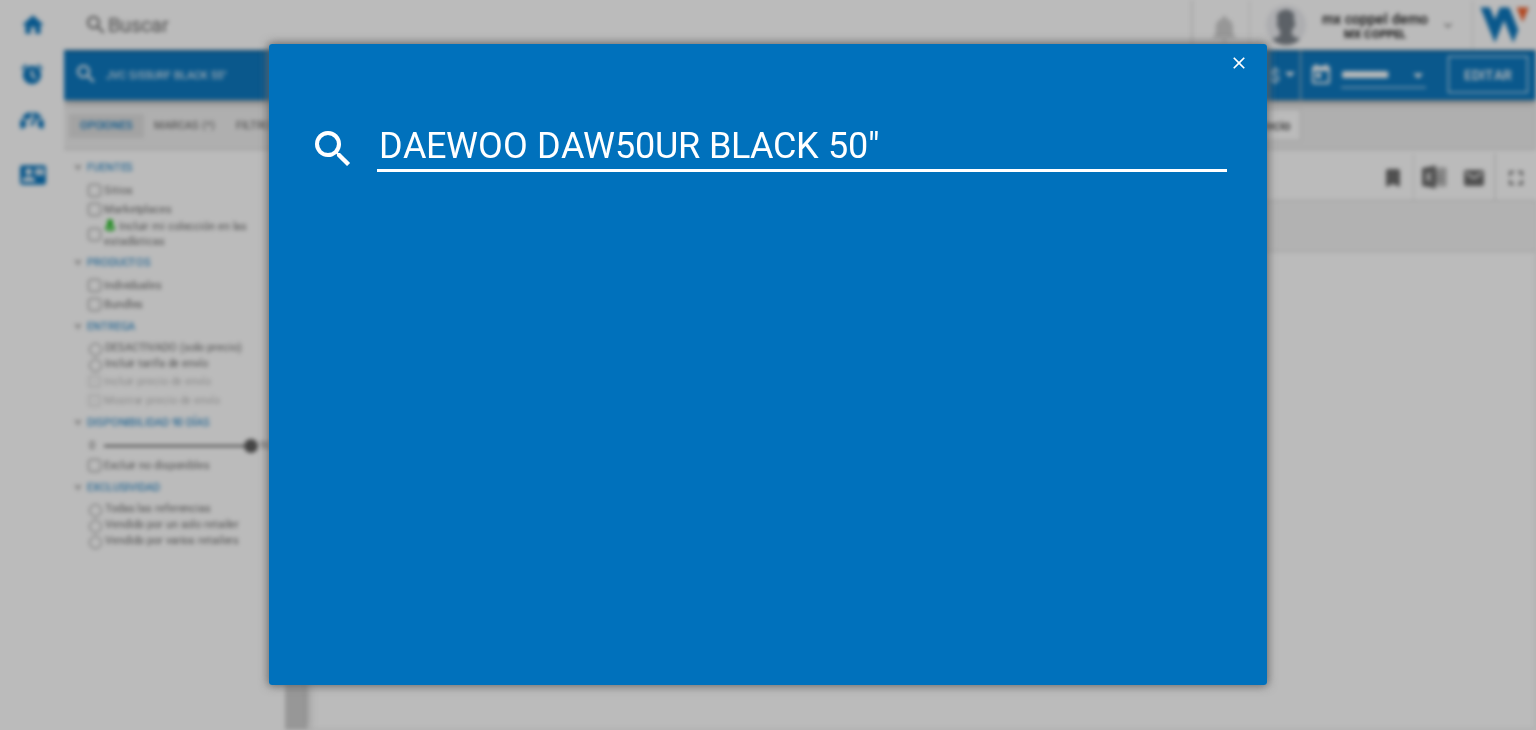 type on "•••••• ••••••• ••••• •••" 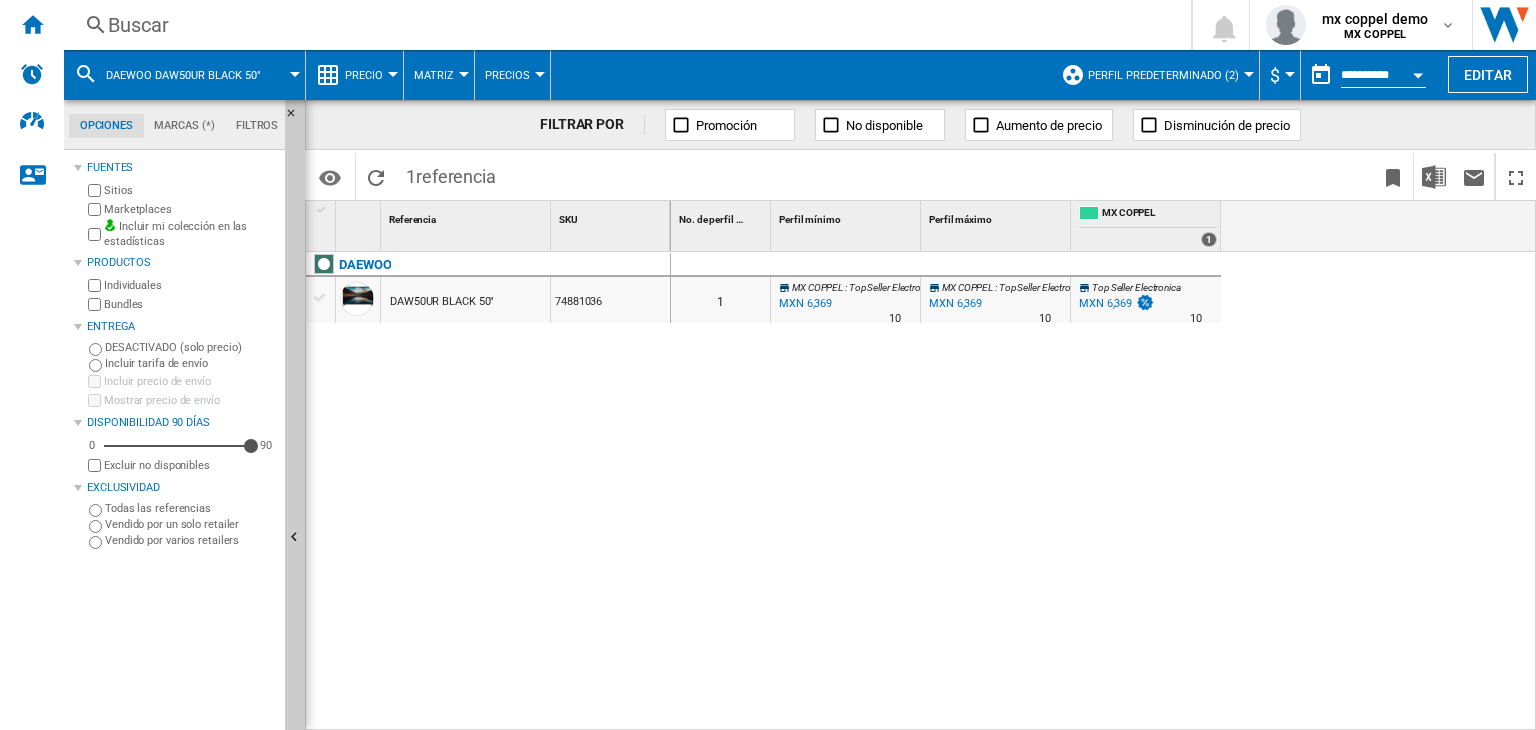 click on "••••••• ••••• •••" at bounding box center (433, 302) 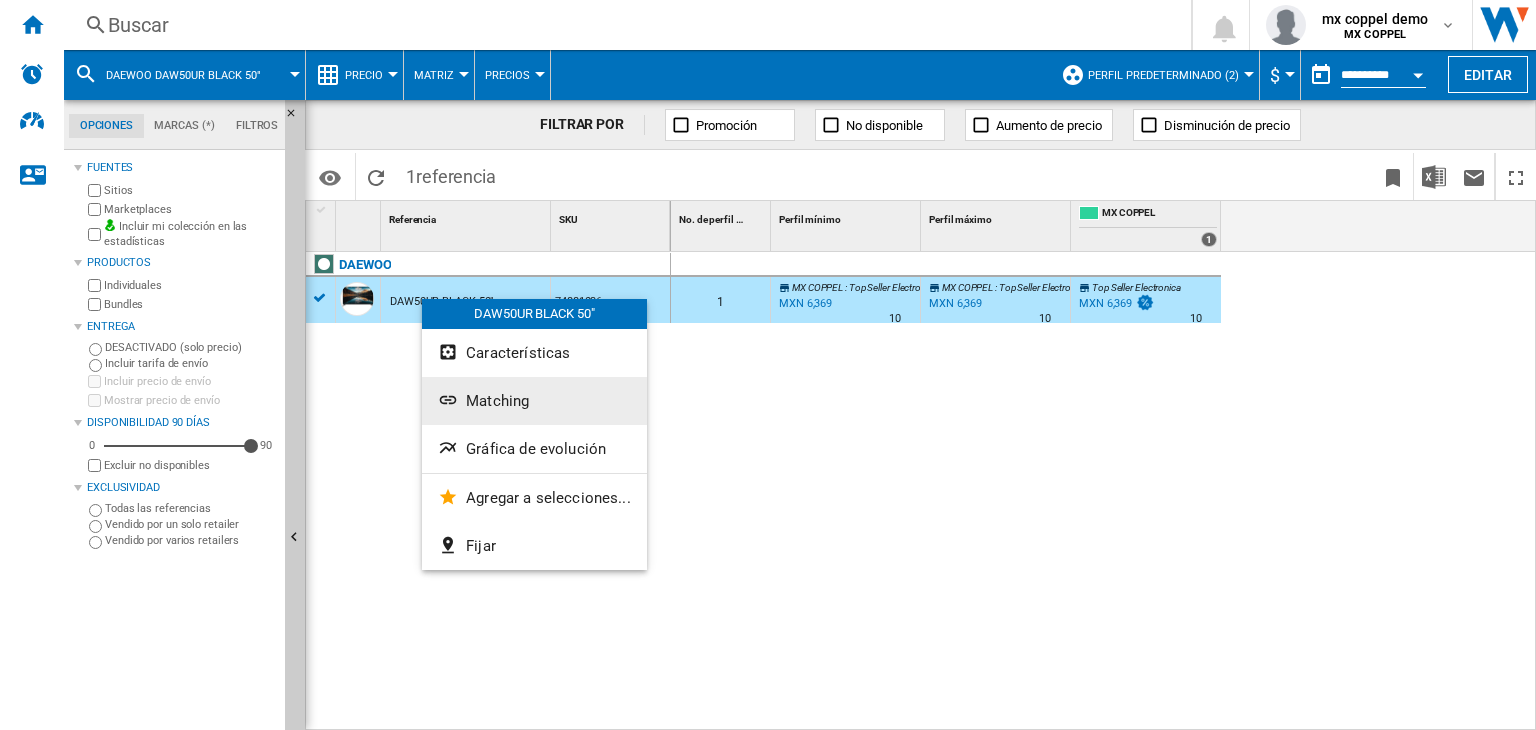 click on "Matching" at bounding box center (497, 401) 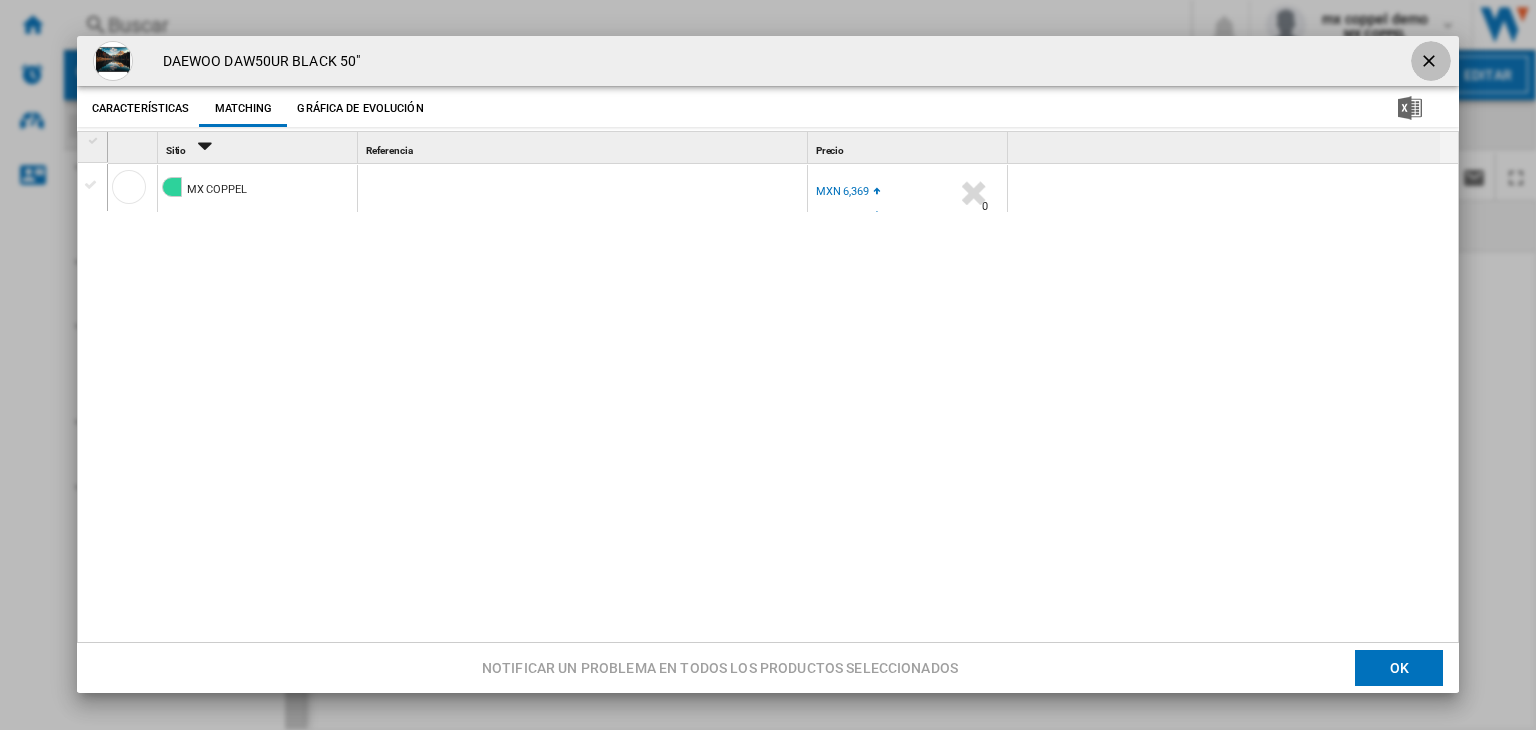 click at bounding box center (1431, 63) 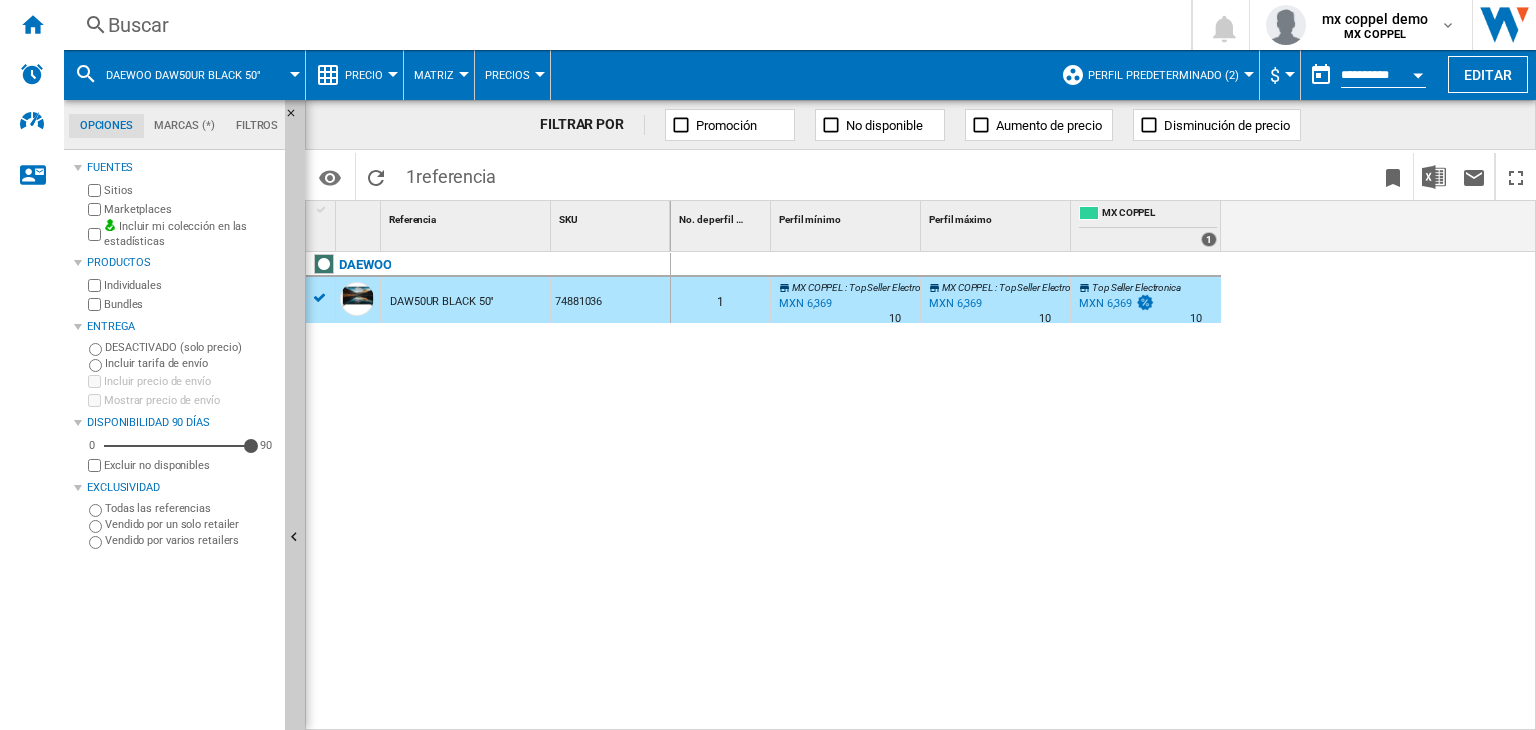 click on "•••••• •••••••••••••• •••" at bounding box center [1076, 75] 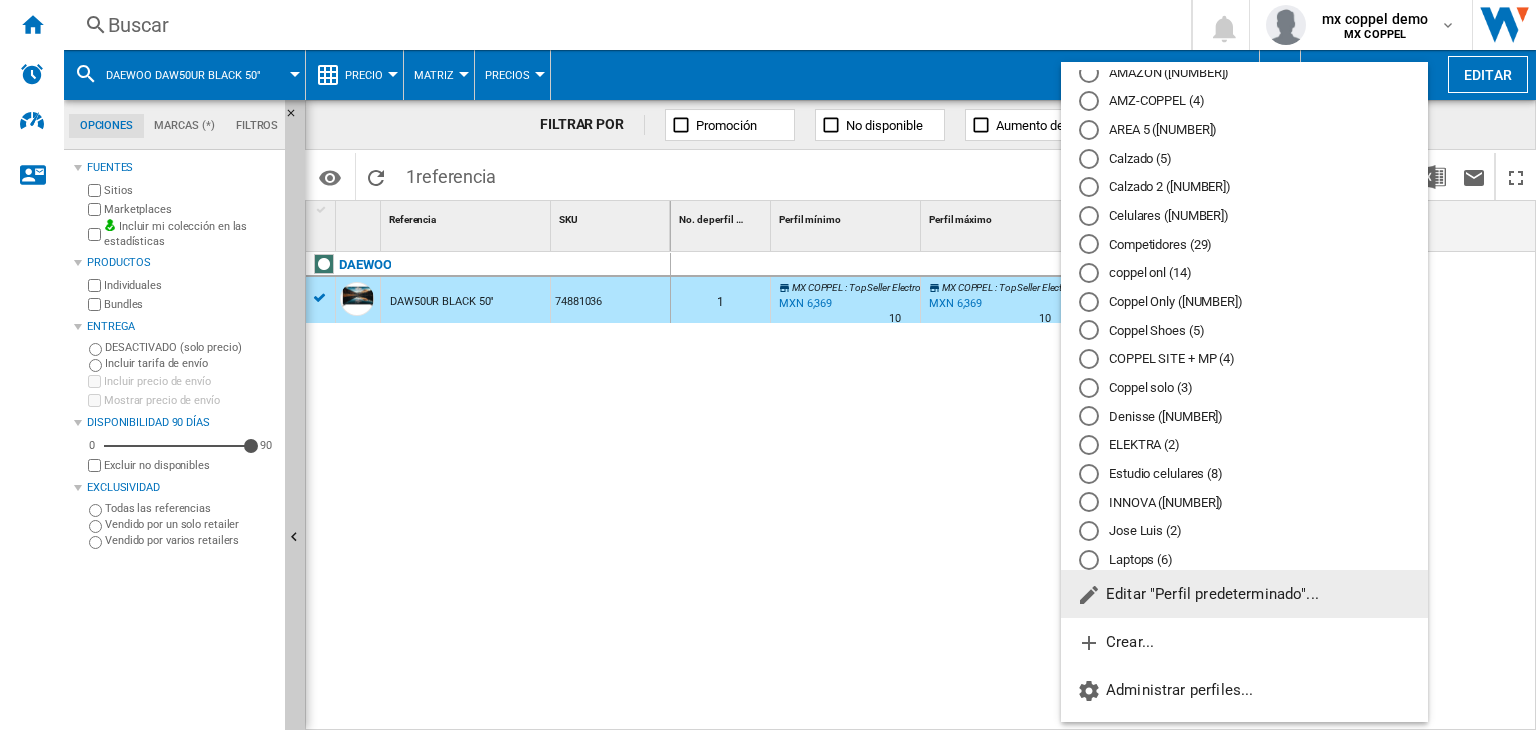 scroll, scrollTop: 0, scrollLeft: 0, axis: both 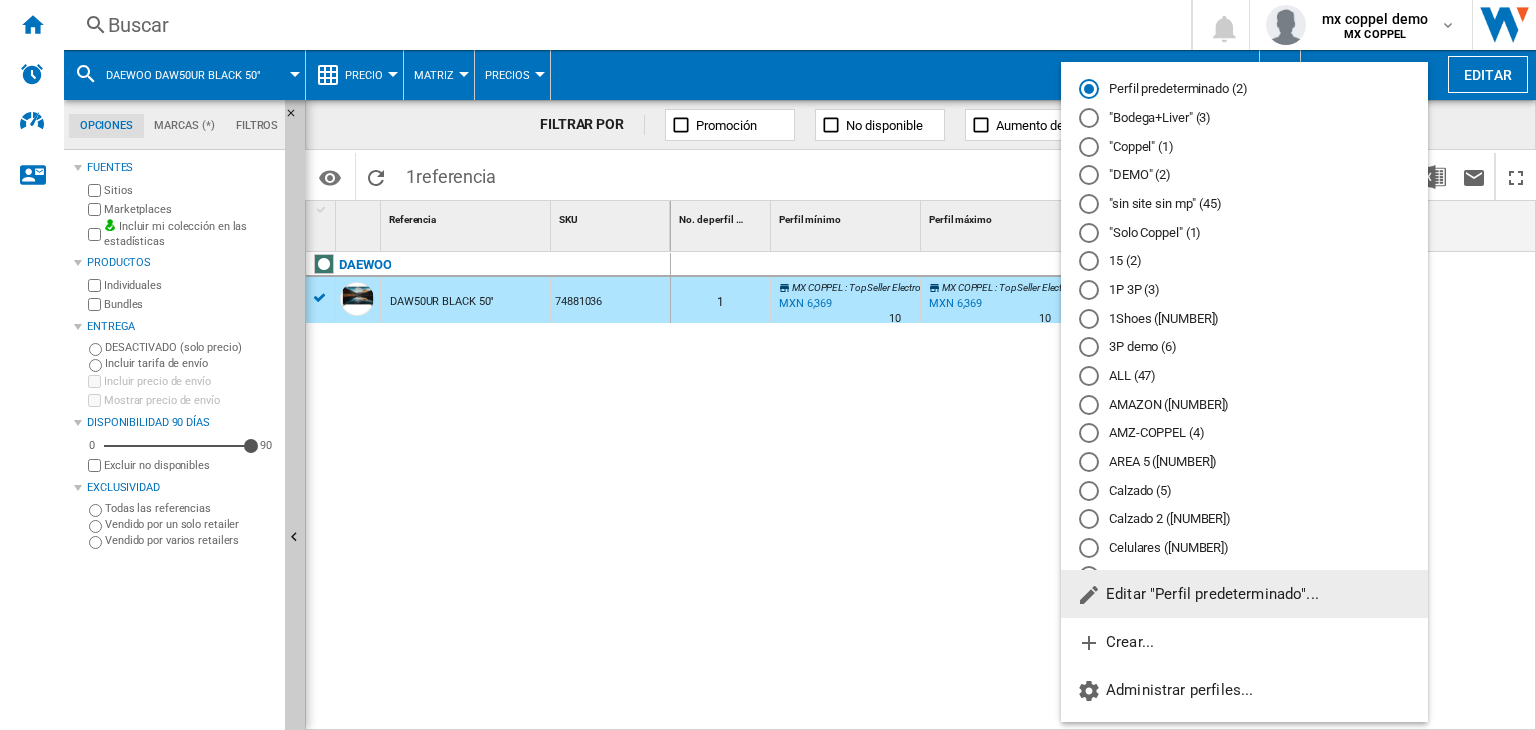 type 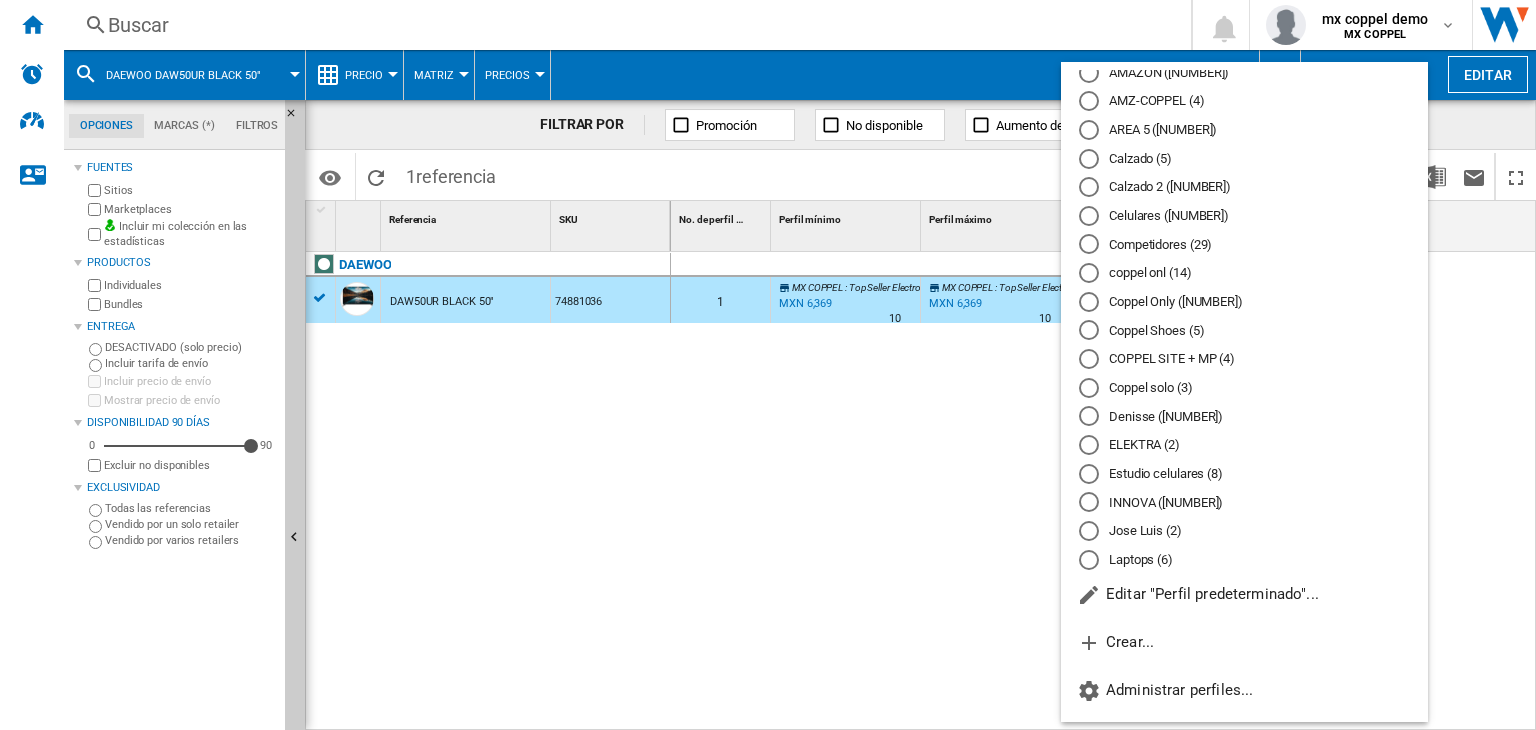 scroll, scrollTop: 0, scrollLeft: 0, axis: both 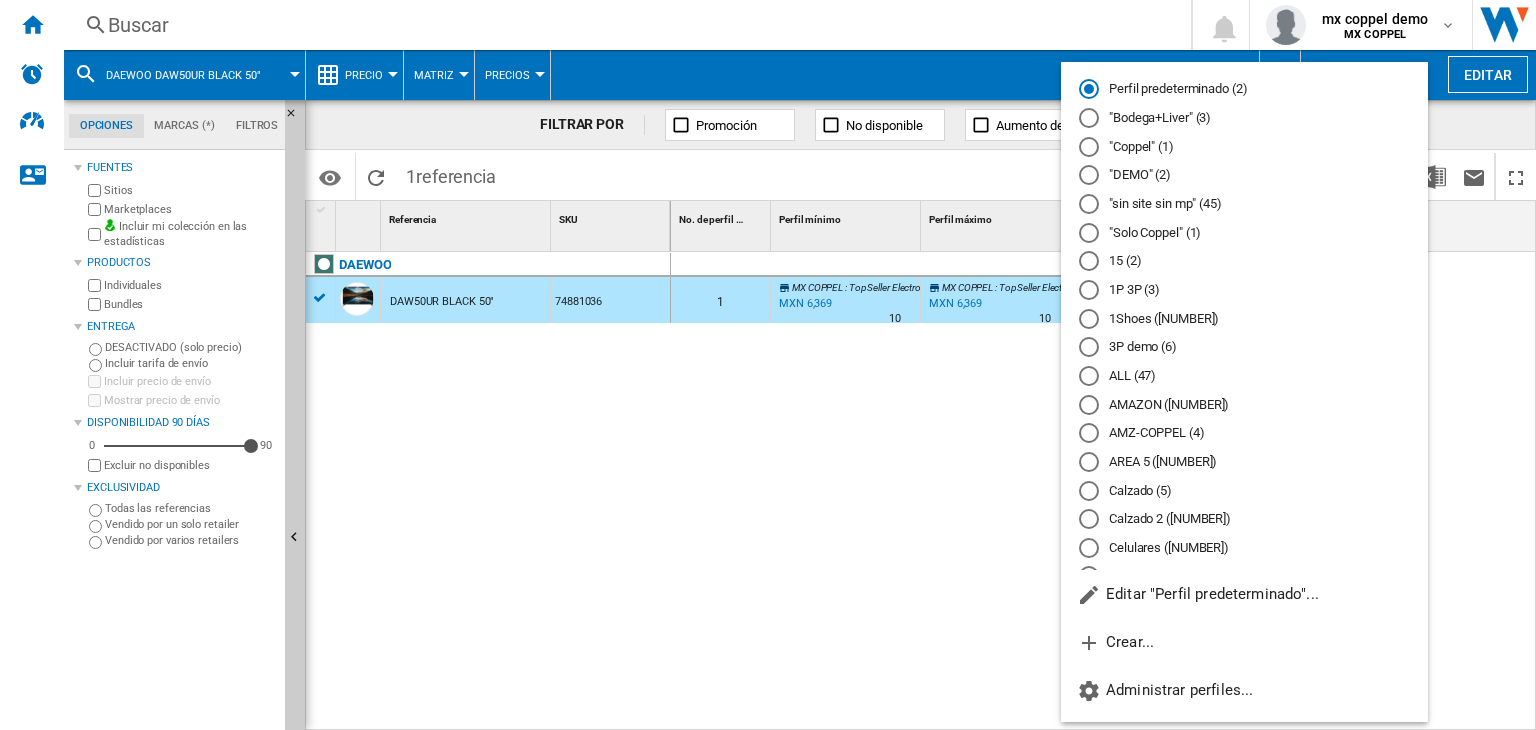 click at bounding box center (768, 365) 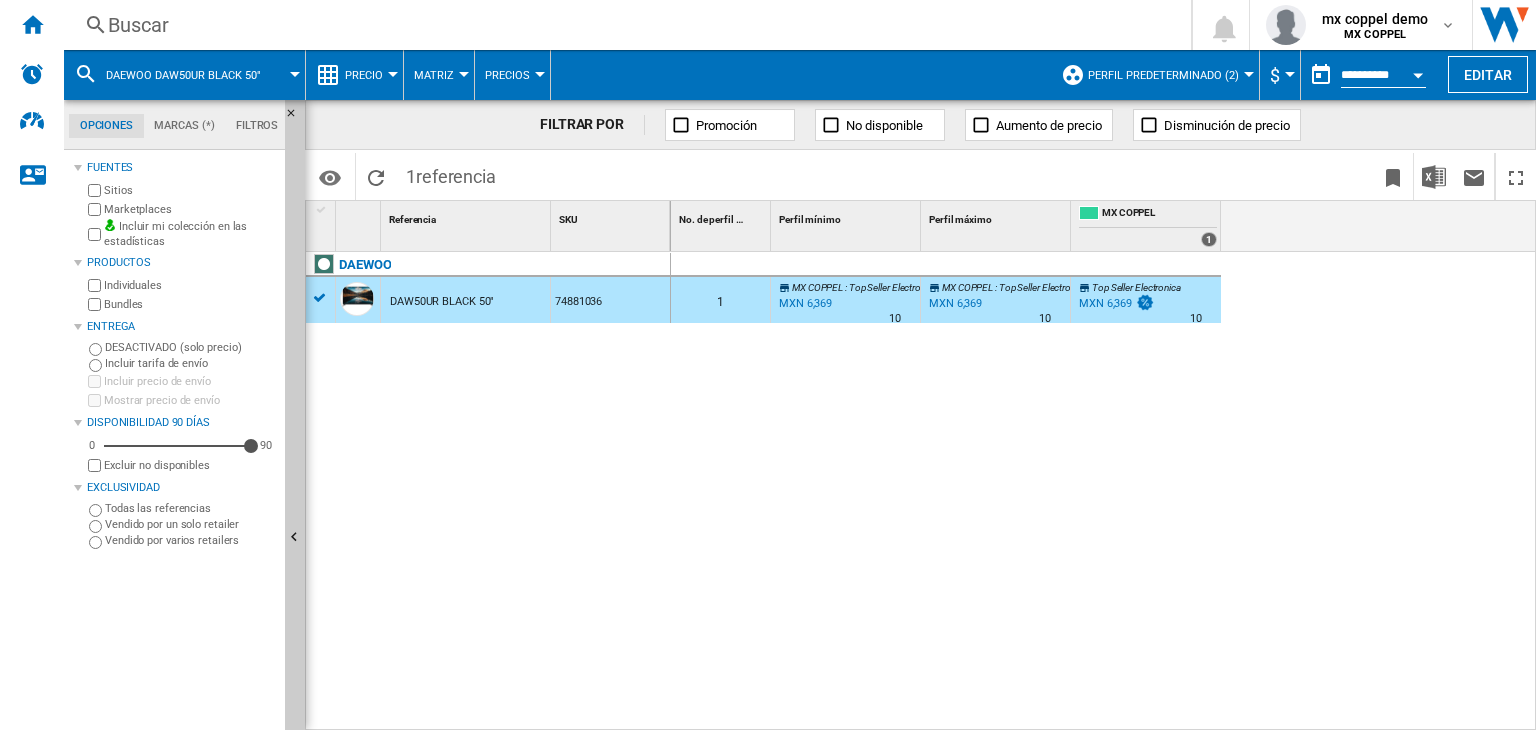 click on "•••••• •••••••••••••• •••" at bounding box center (1076, 75) 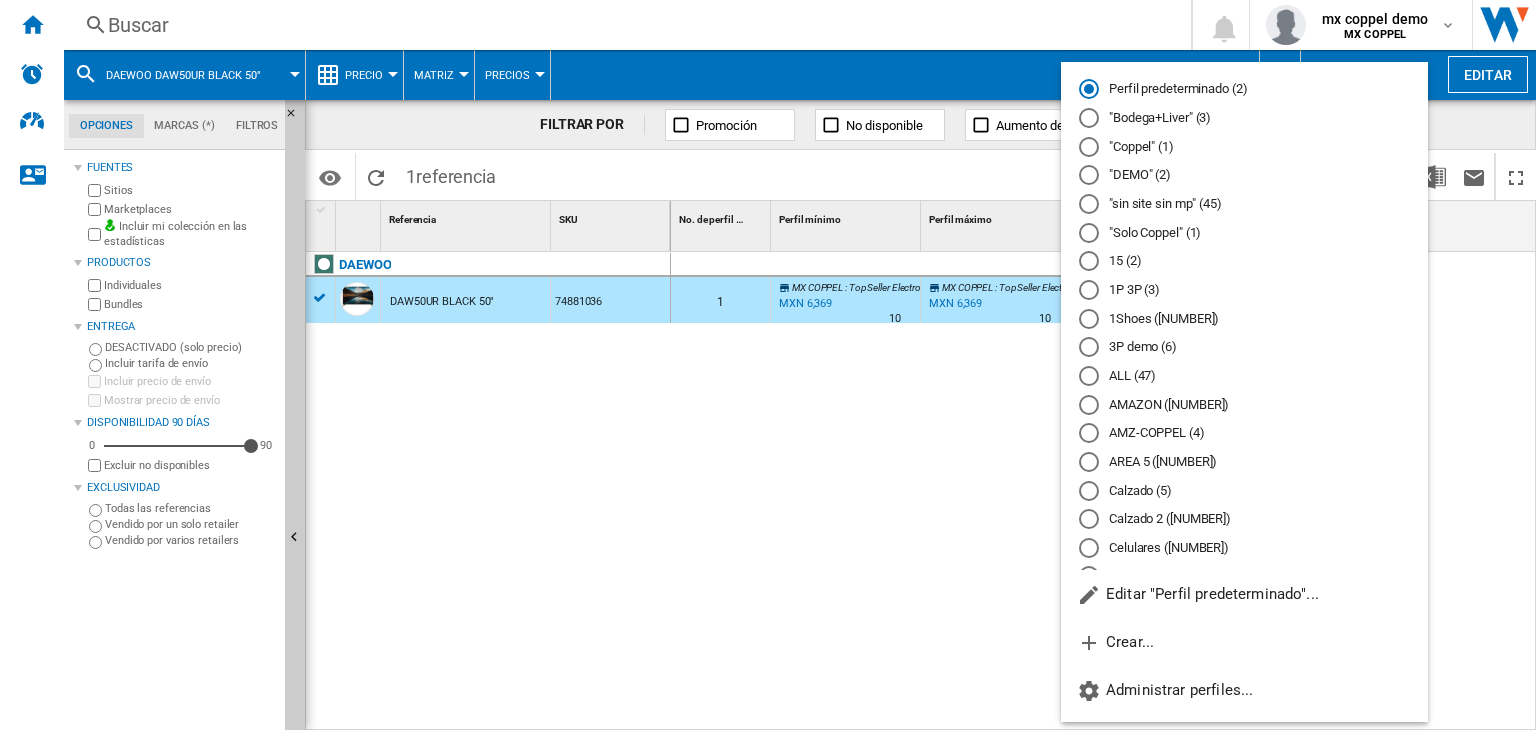 drag, startPoint x: 1444, startPoint y: 330, endPoint x: 1432, endPoint y: 314, distance: 20 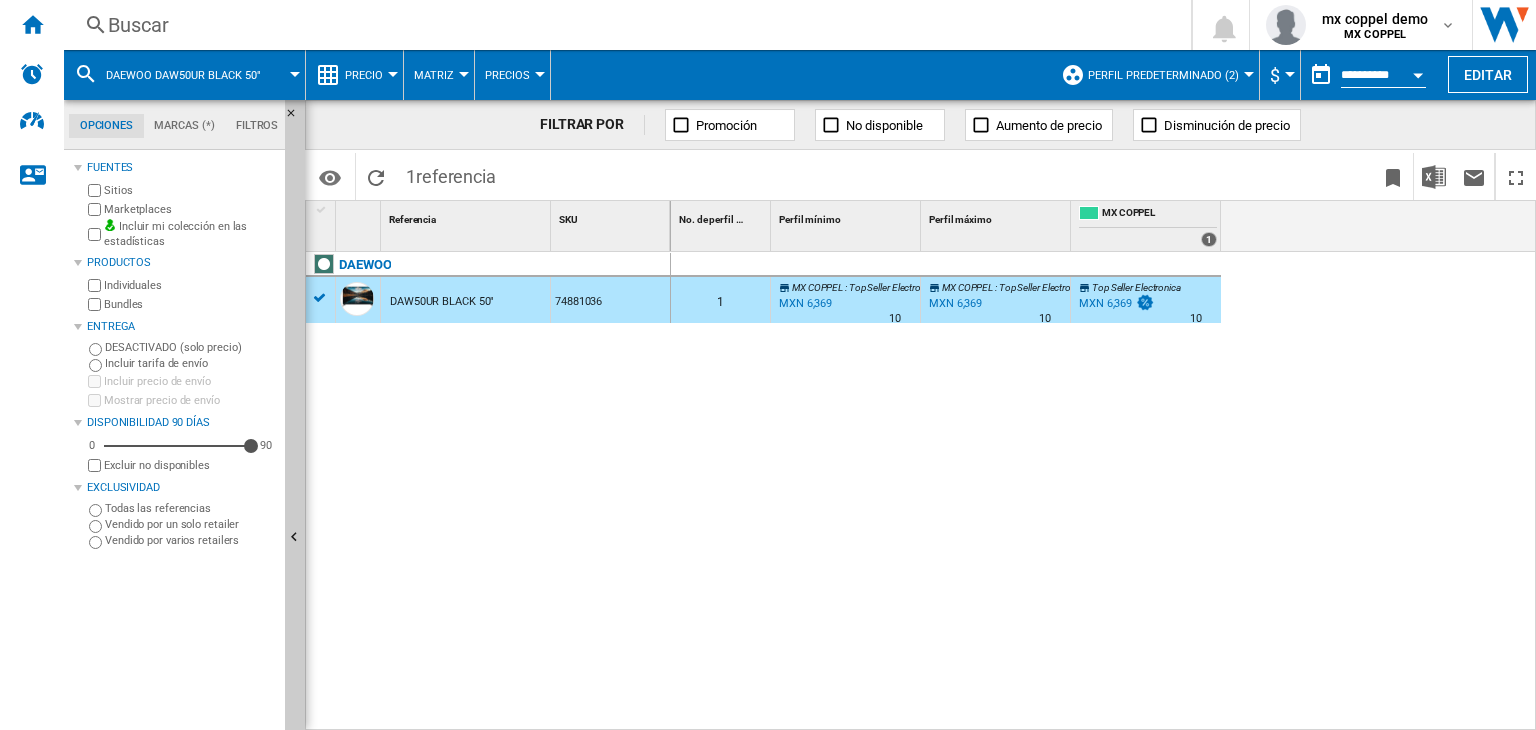 click on "•••••• •••••••••••••• •••" at bounding box center (1063, 75) 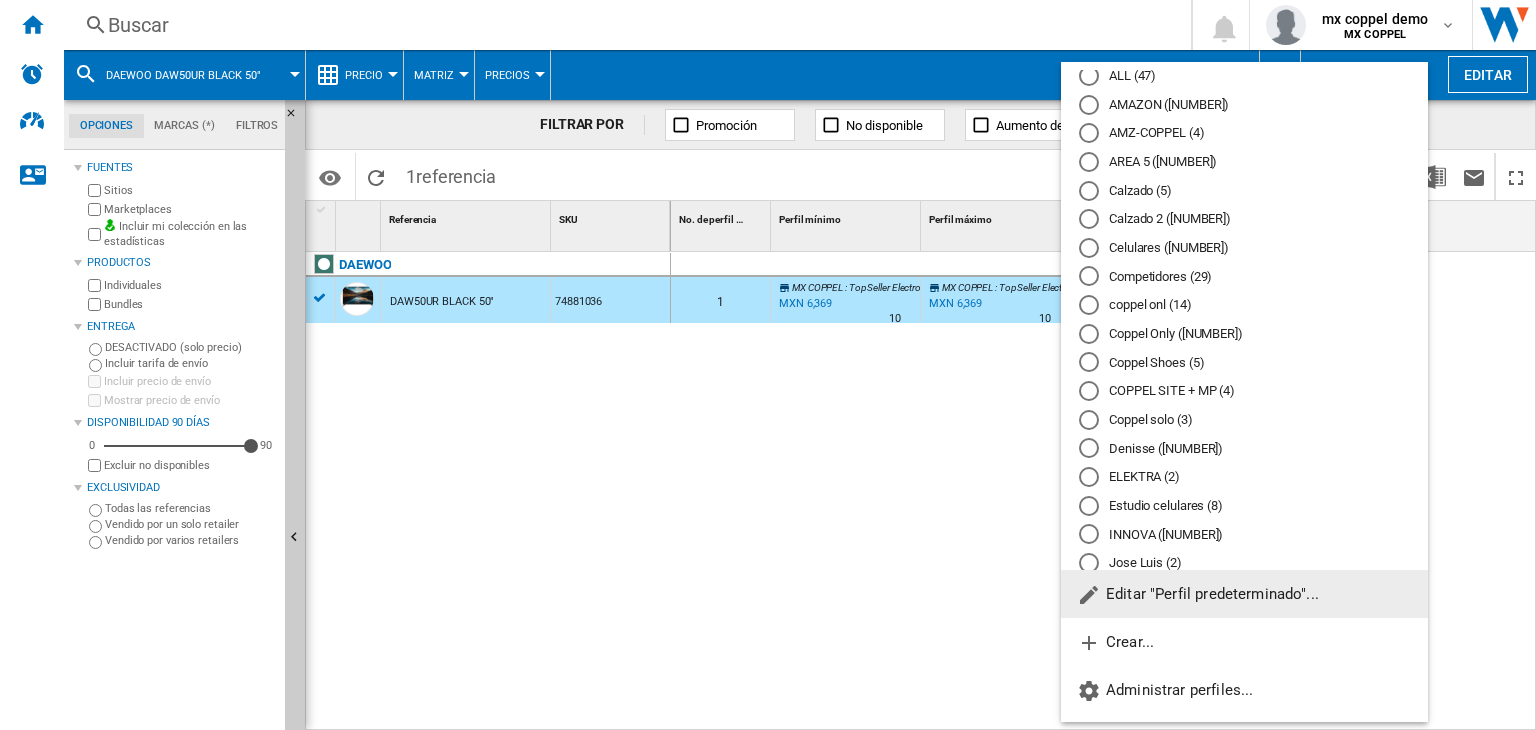 scroll, scrollTop: 400, scrollLeft: 0, axis: vertical 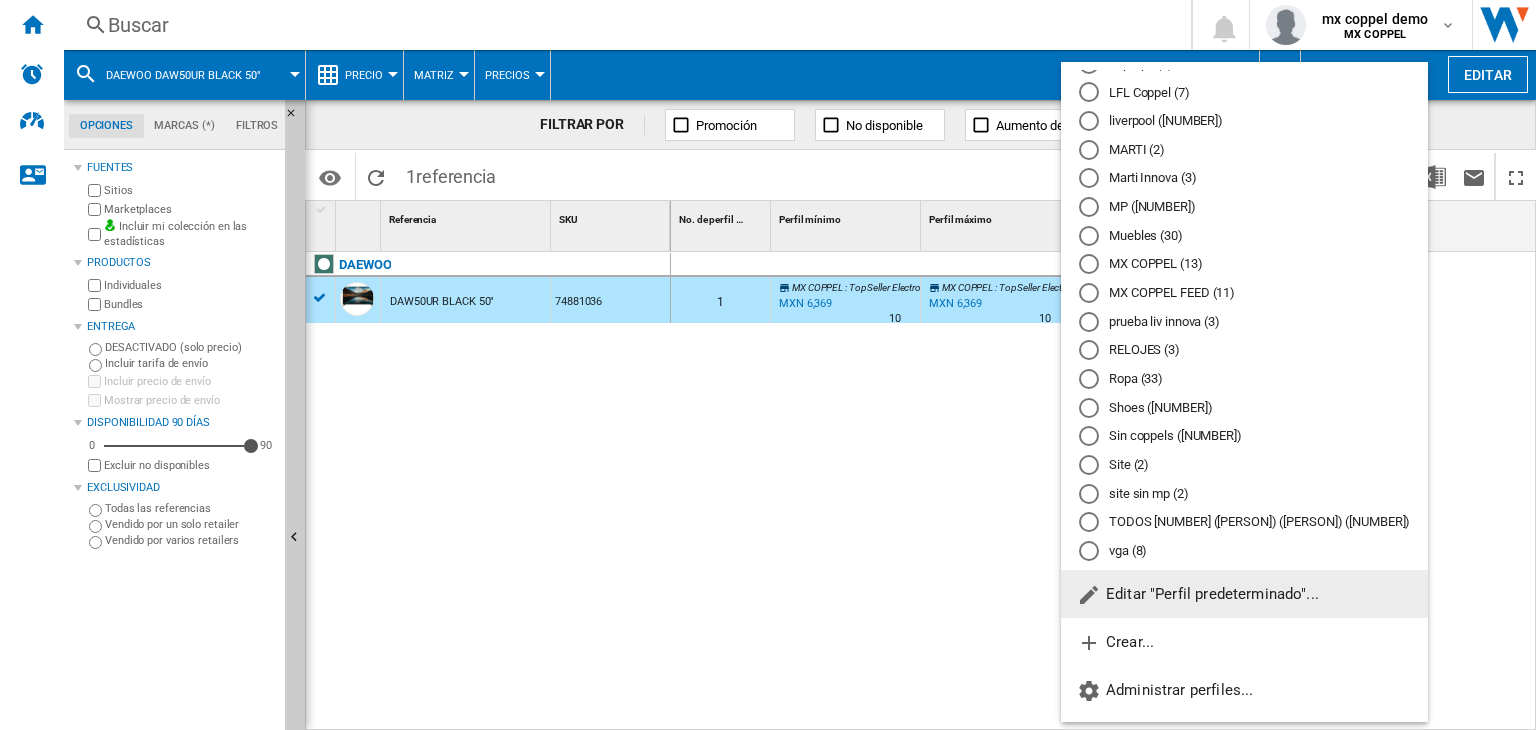 click at bounding box center [768, 365] 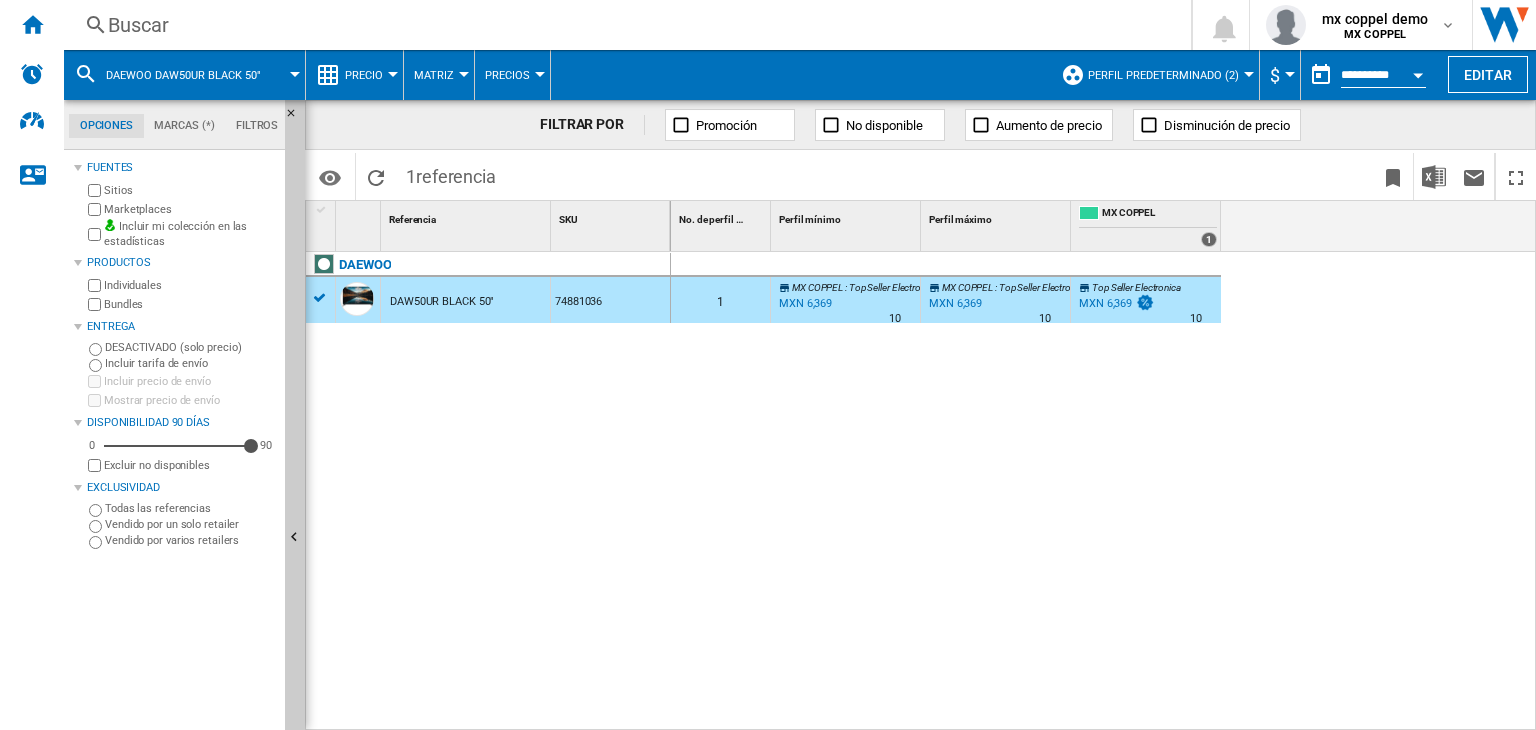 click on "•••••• •••••••••••••• •••" at bounding box center (1071, 75) 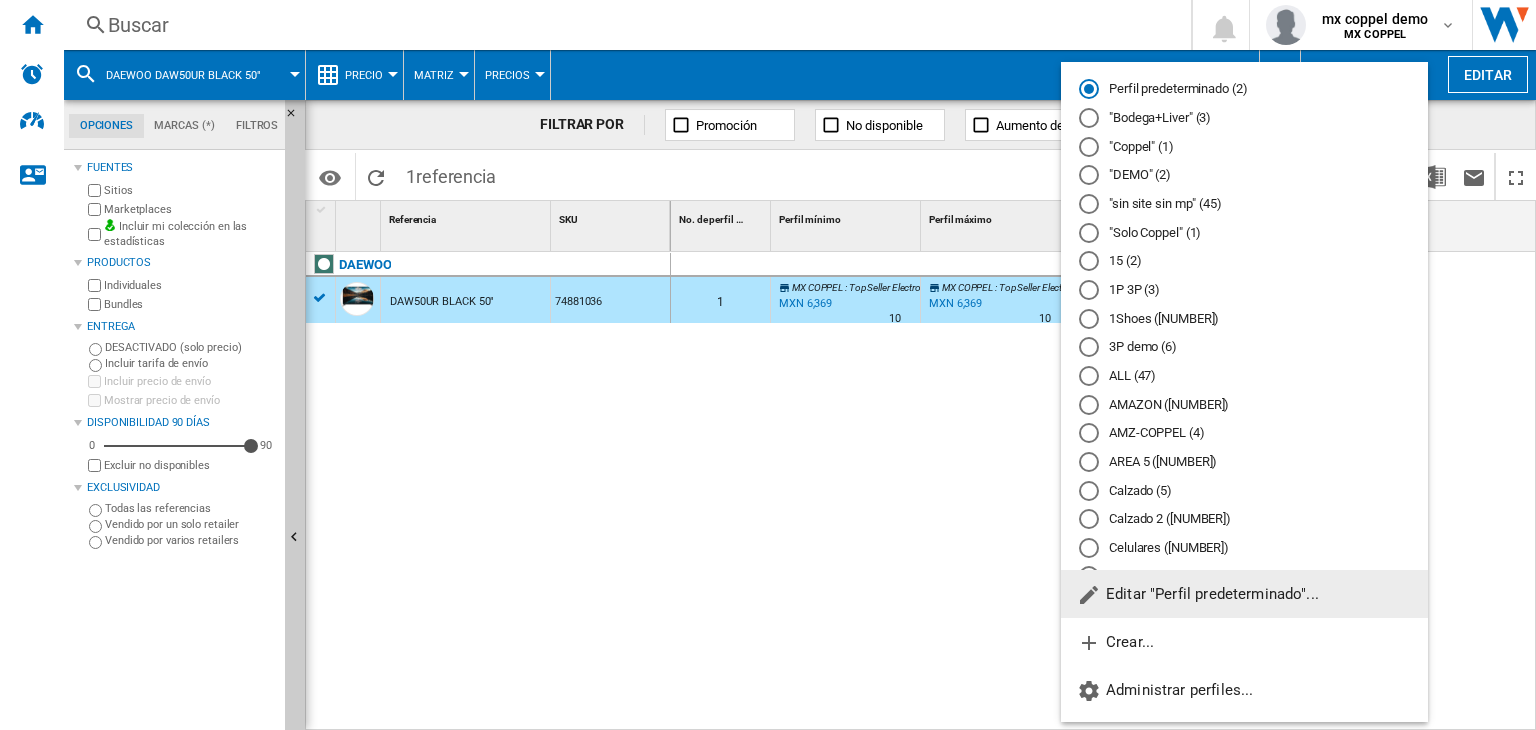 click on "•••••• •••••••••••••• •••" at bounding box center [1215, 89] 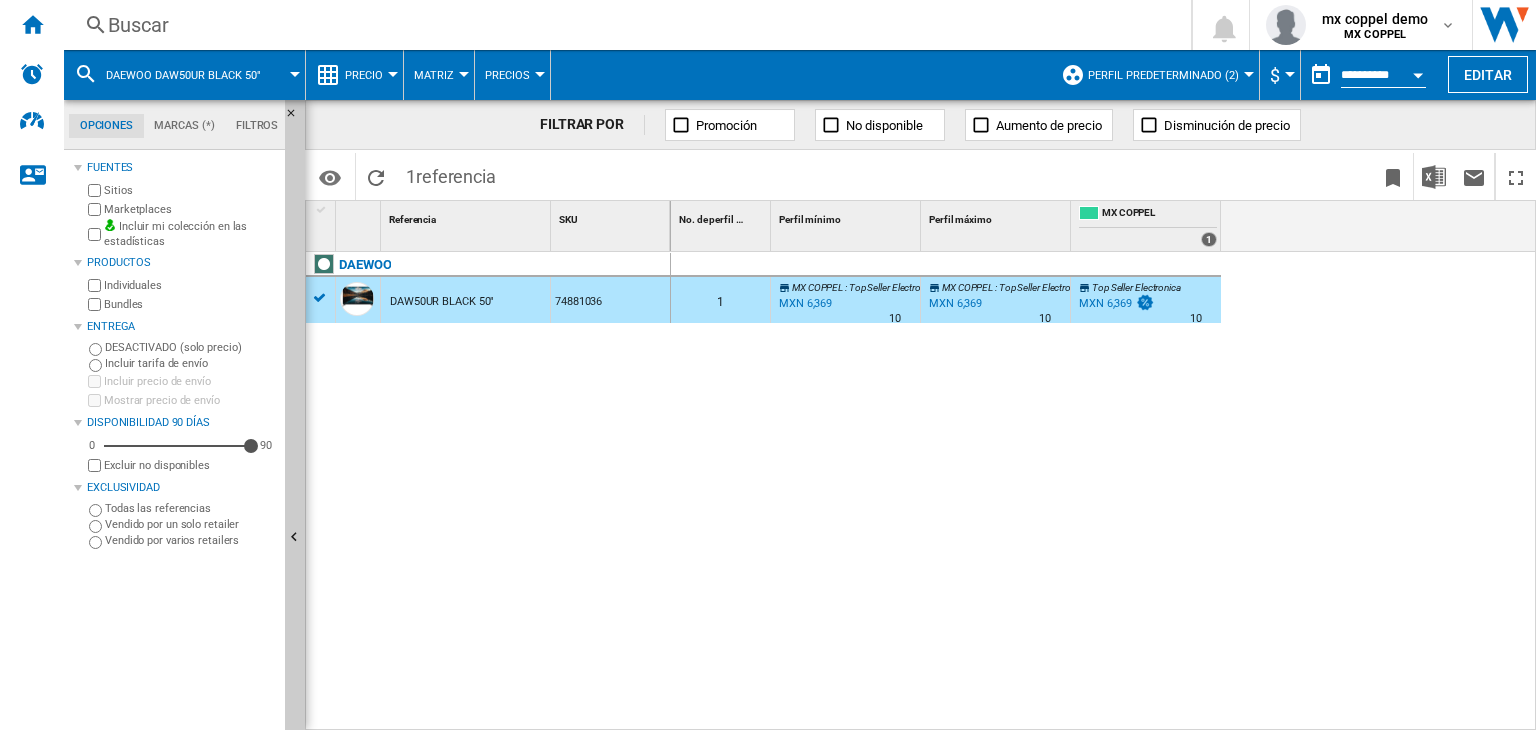 click on "0
1
MX COPPEL
: Top Seller Electronica
0.0 %
MXN 6,369
%
N/A
10
MX COPPEL  : Top Seller Electronica
MX COPPEL
: Top Seller Electronica
0.0 %
MXN 6,369
%
N/A
10
MX COPPEL  : Top Seller Electronica
Top Seller Electronica" at bounding box center [1104, 492] 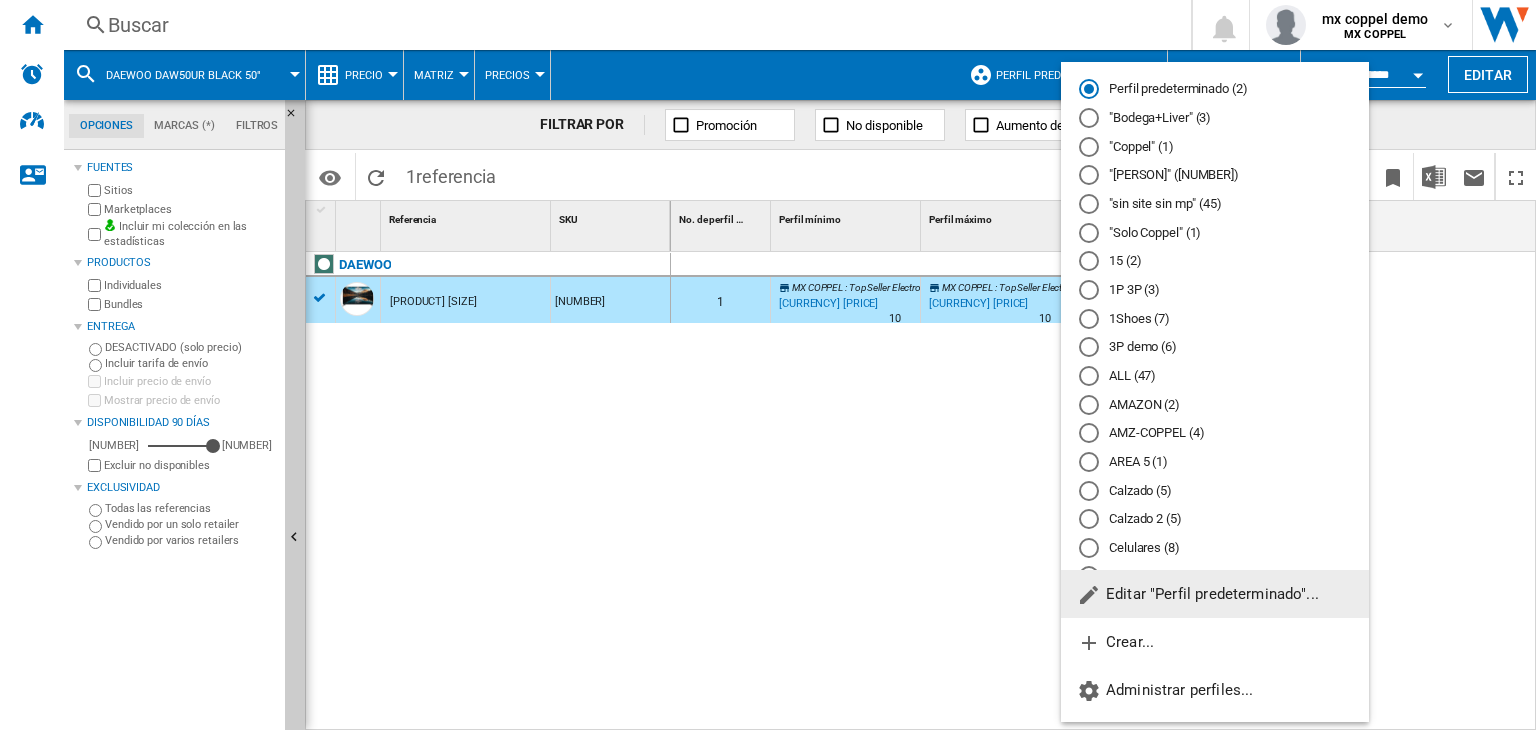 click at bounding box center [1089, 89] 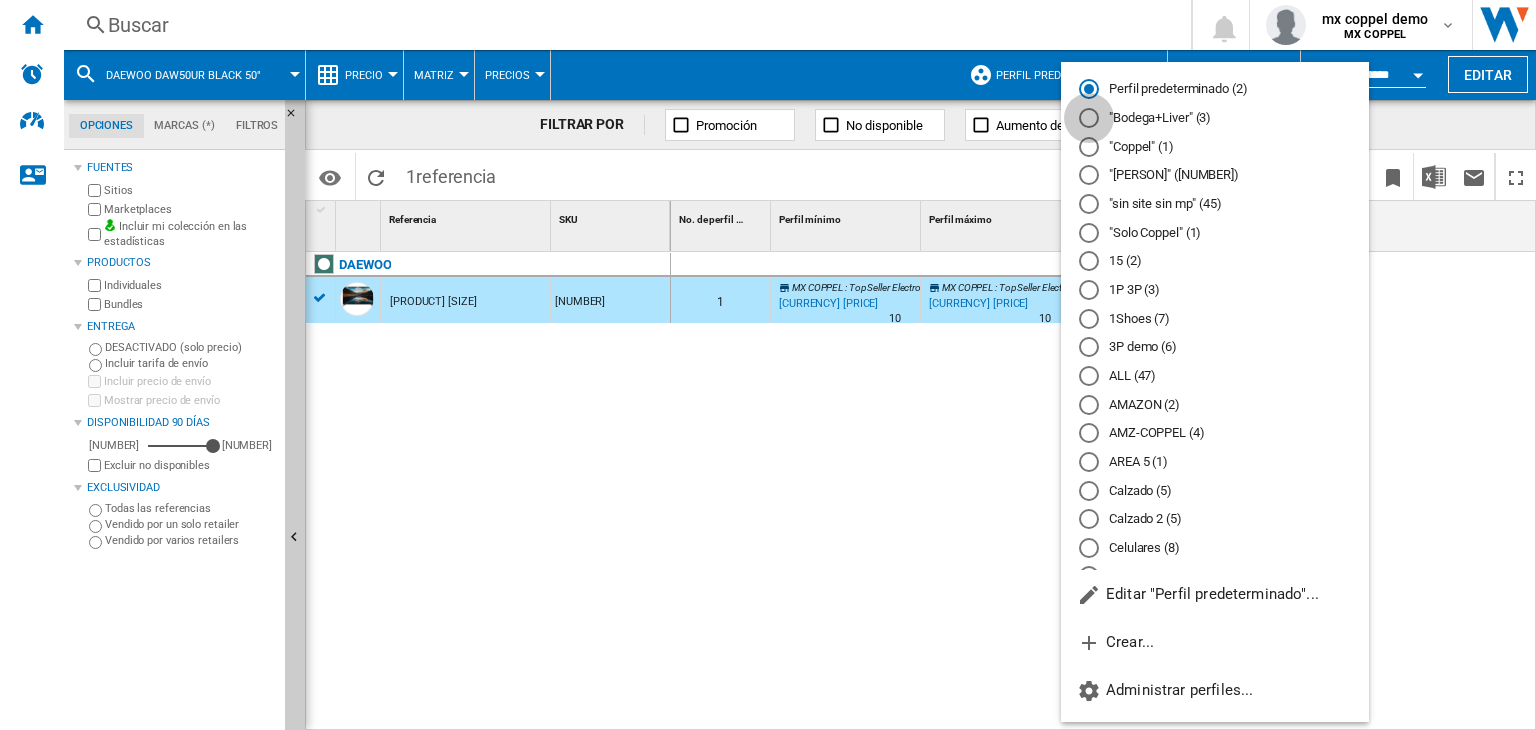 click at bounding box center [1089, 118] 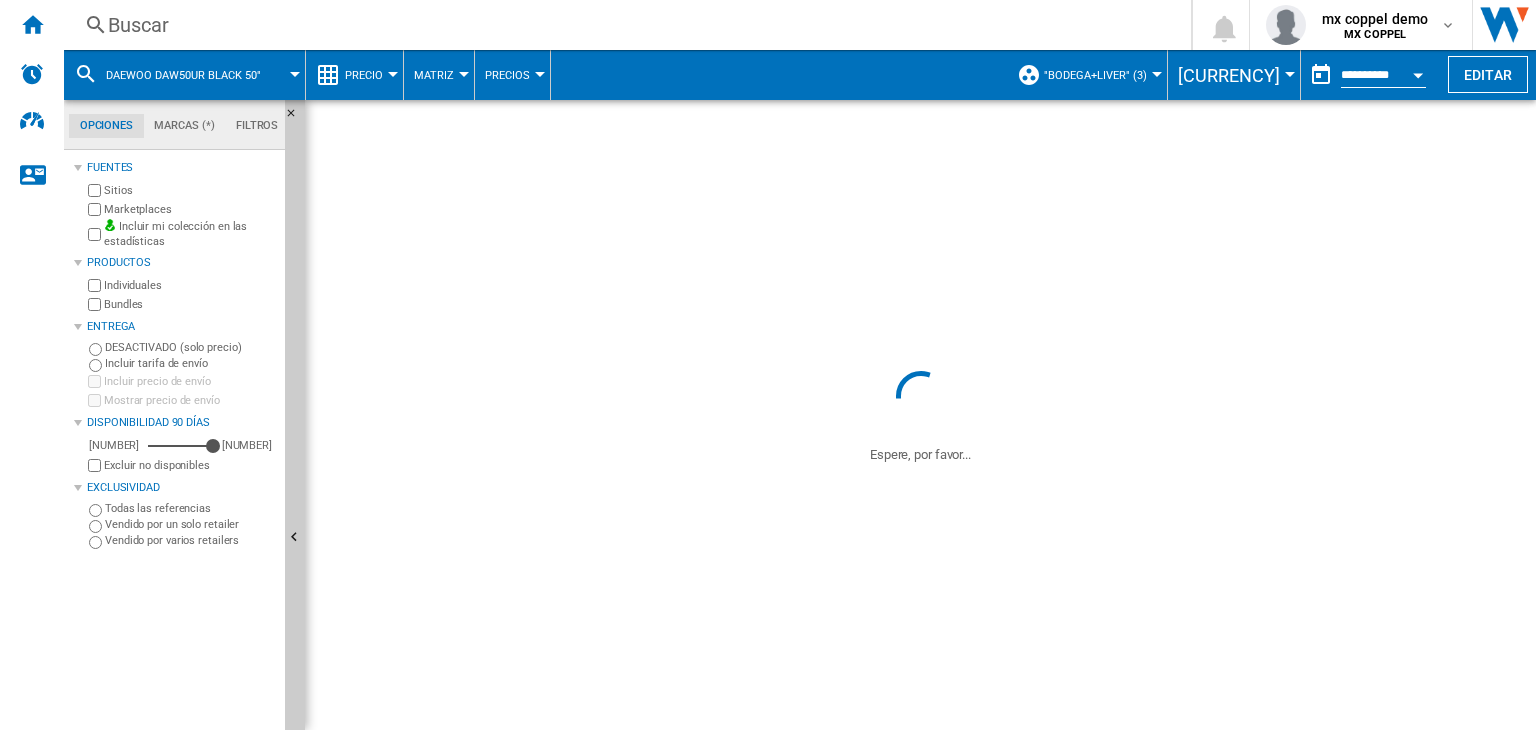 click at bounding box center [768, 365] 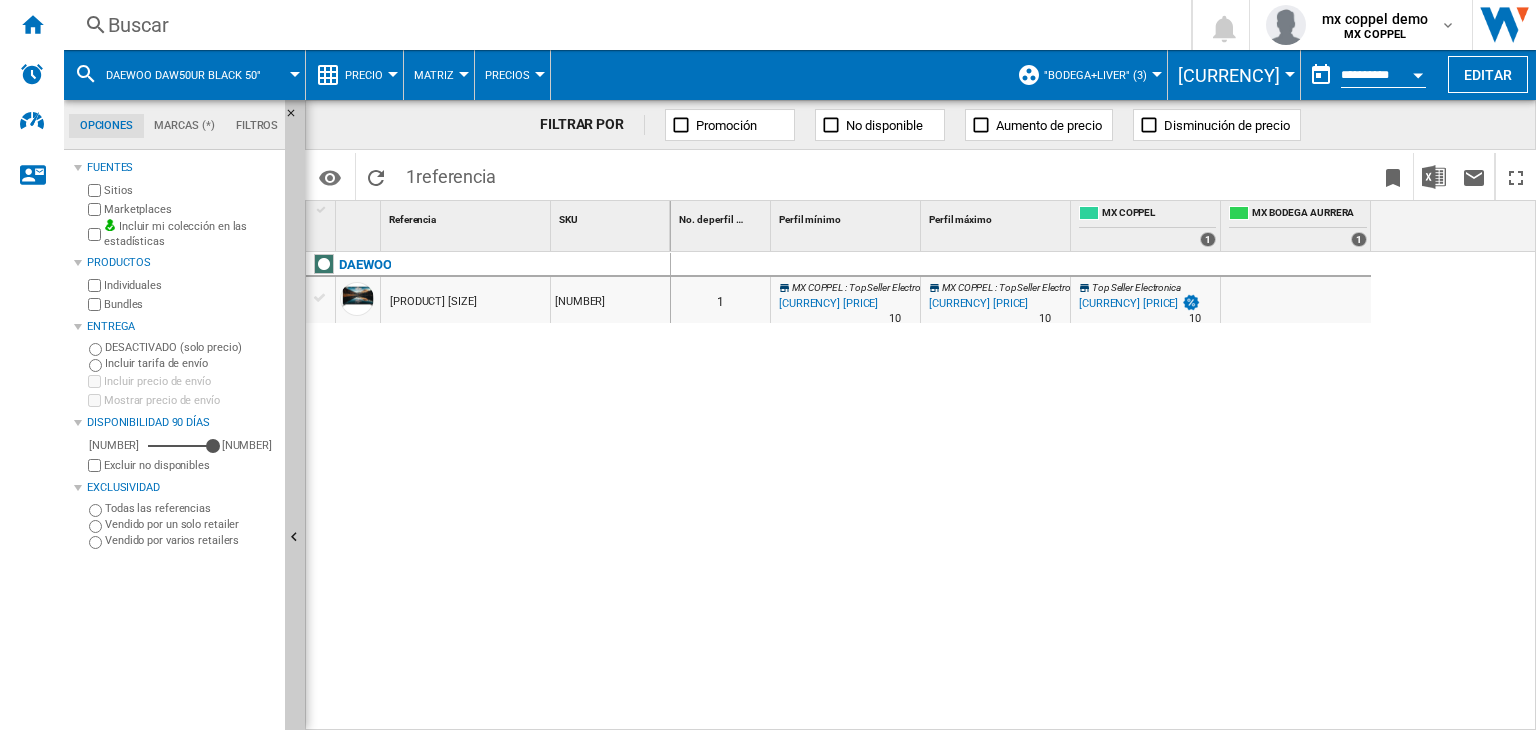 click at bounding box center (768, 365) 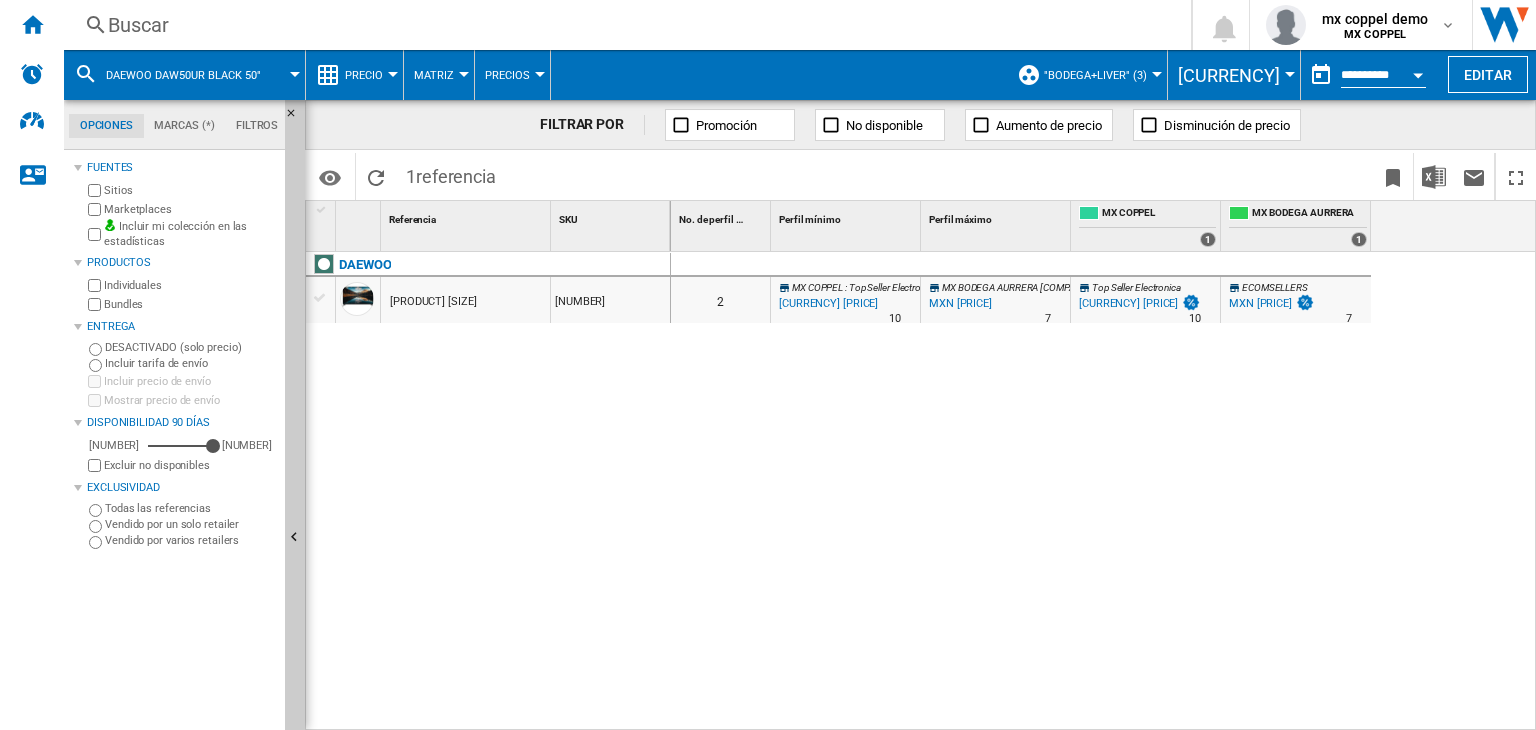 click at bounding box center [768, 365] 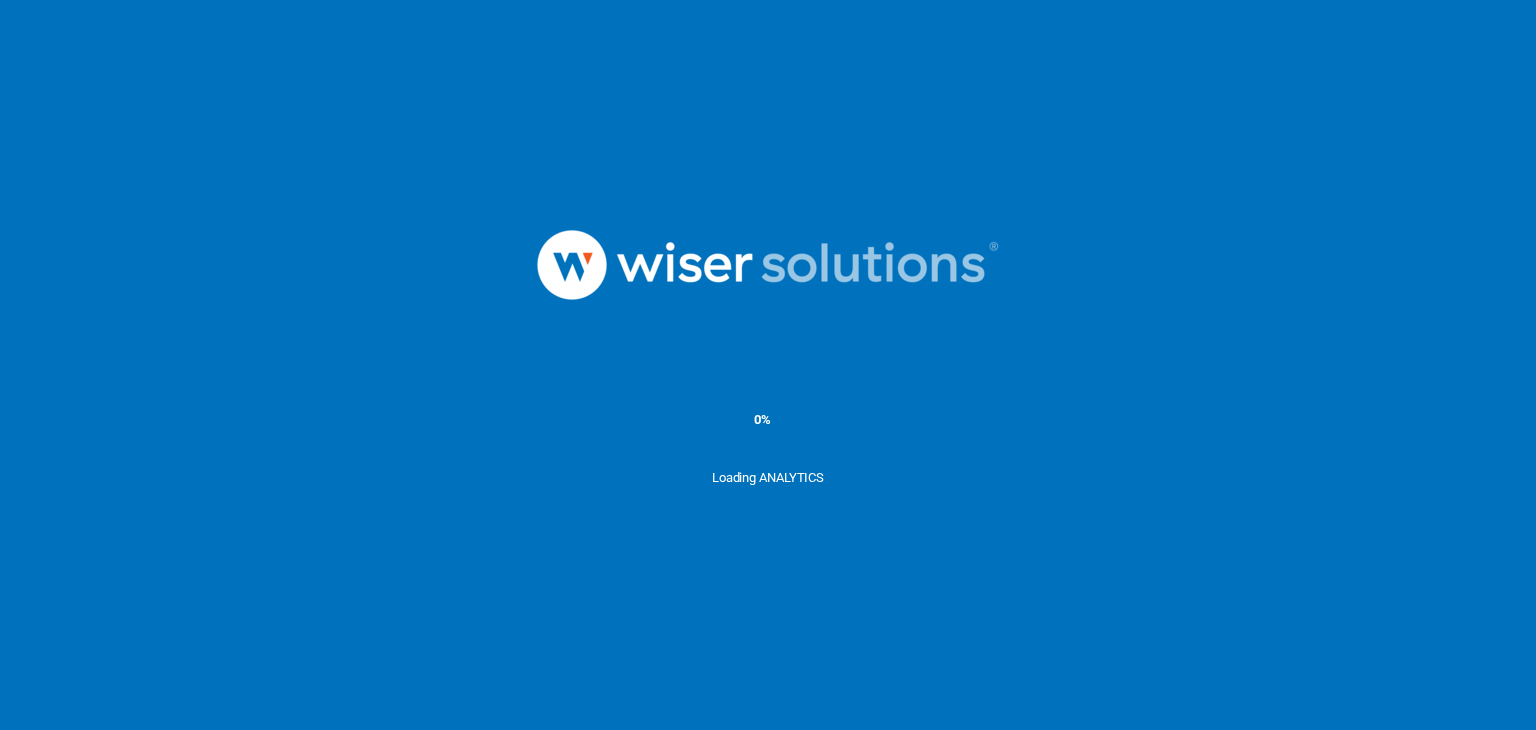 scroll, scrollTop: 0, scrollLeft: 0, axis: both 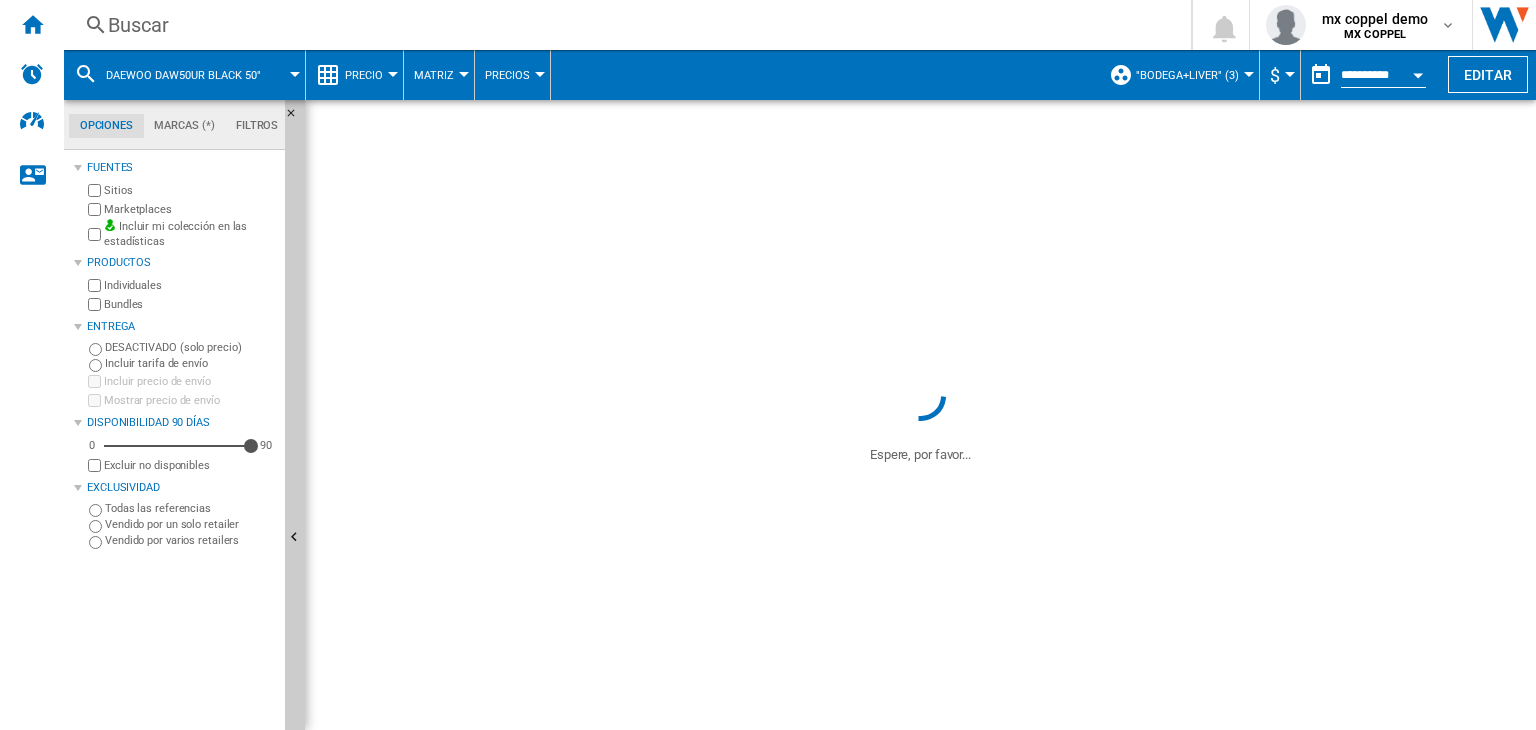 click at bounding box center (1253, 74) 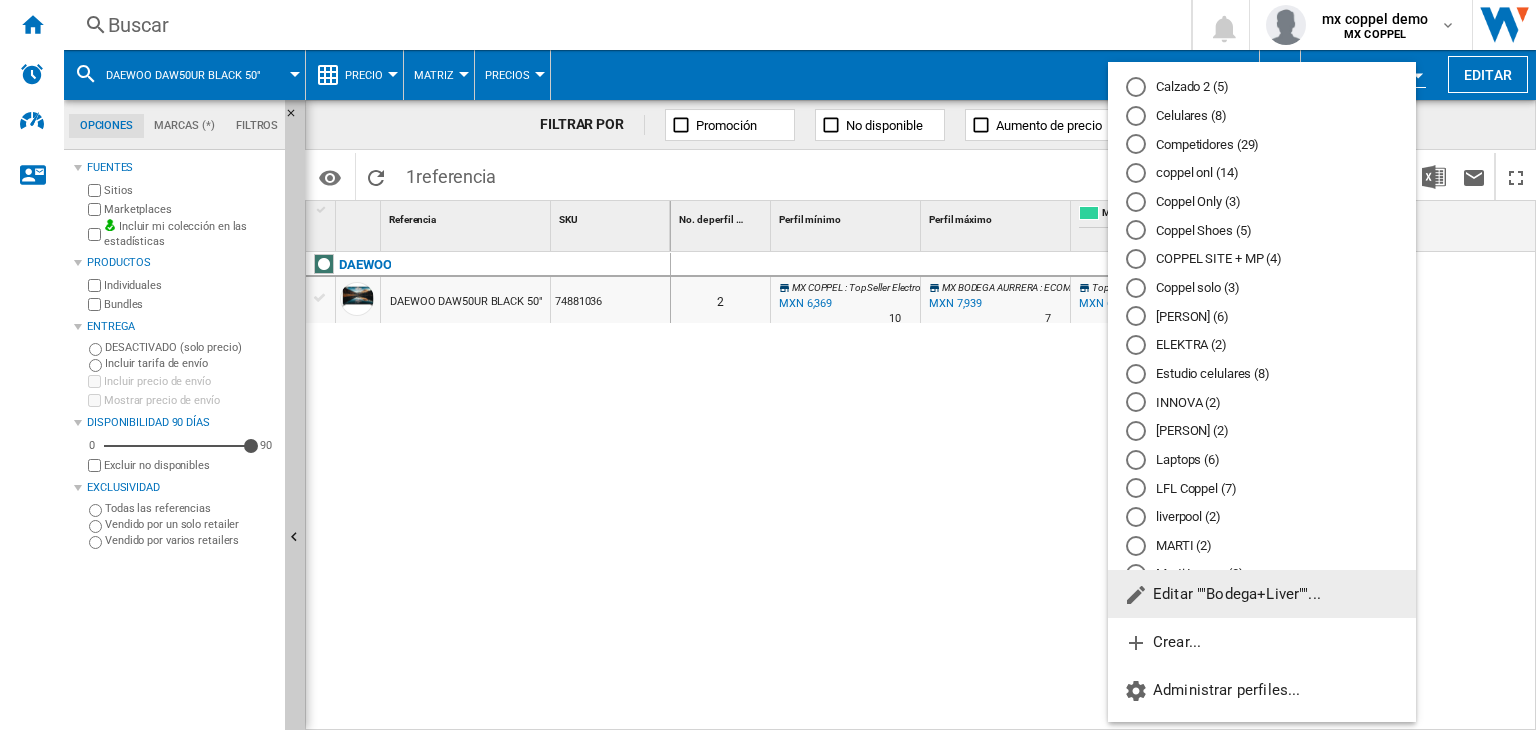 scroll, scrollTop: 0, scrollLeft: 0, axis: both 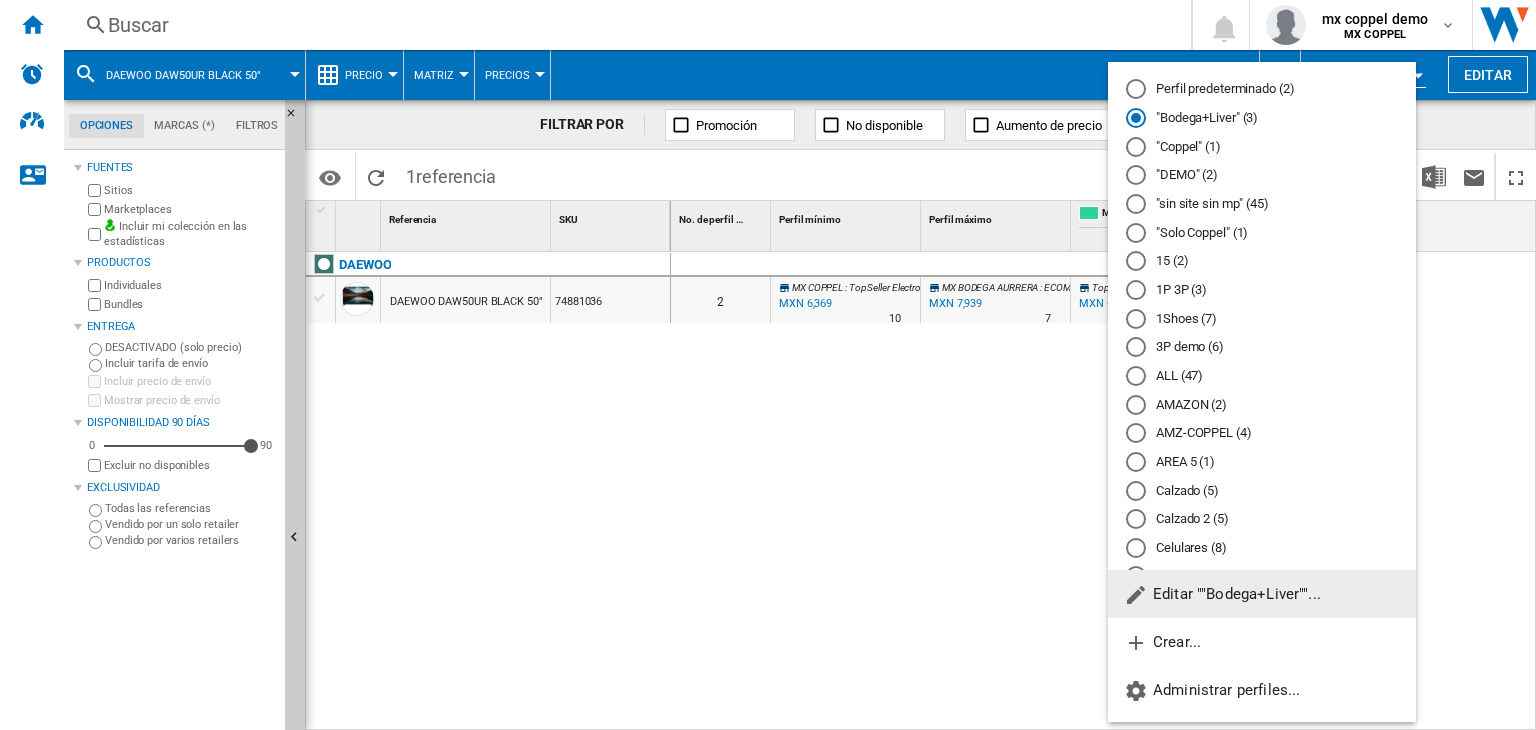 click on "•••••• •••••••••••••• •••" at bounding box center (1223, 89) 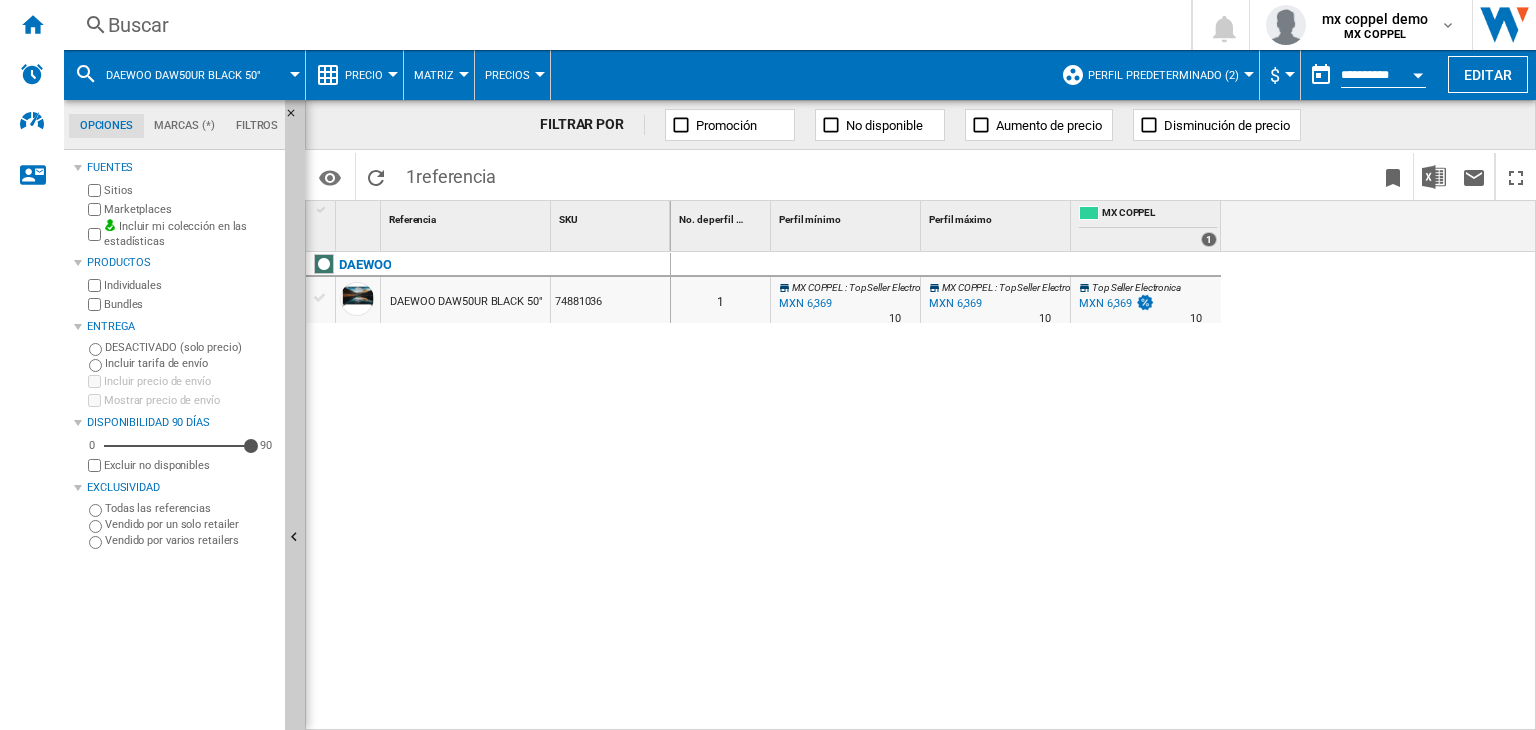click at bounding box center (1253, 74) 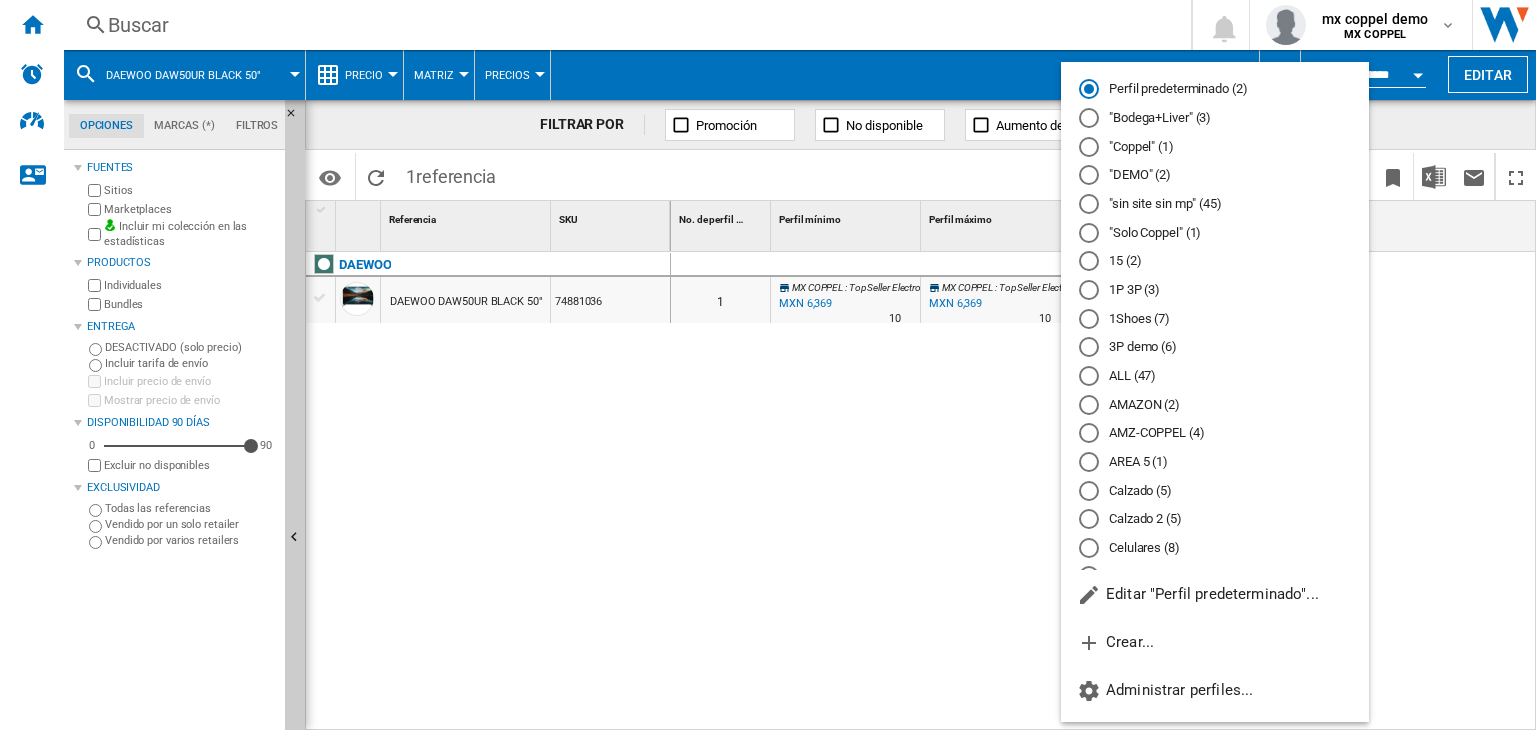 click at bounding box center [768, 365] 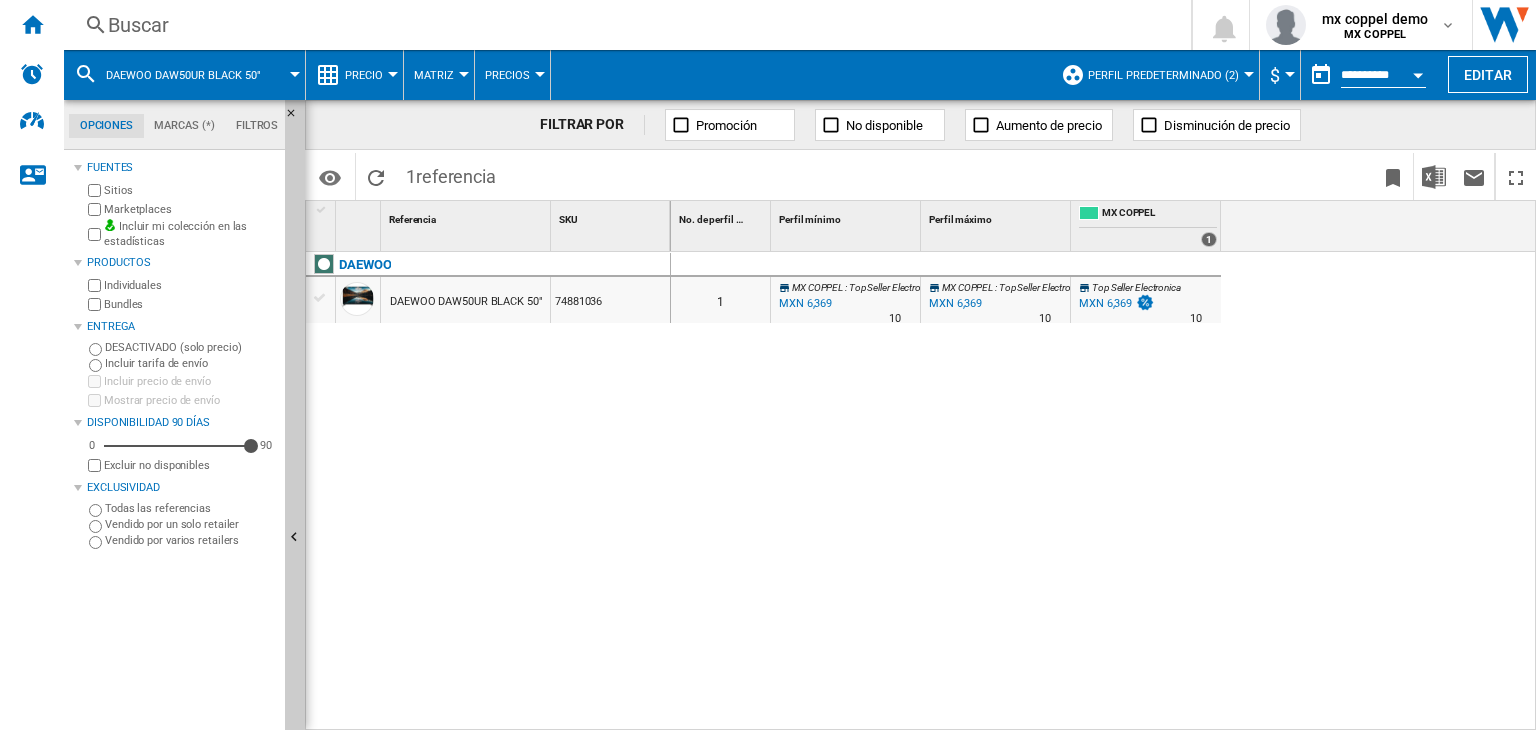 click on "•••••• •••••••••••••• •••" at bounding box center (1199, 75) 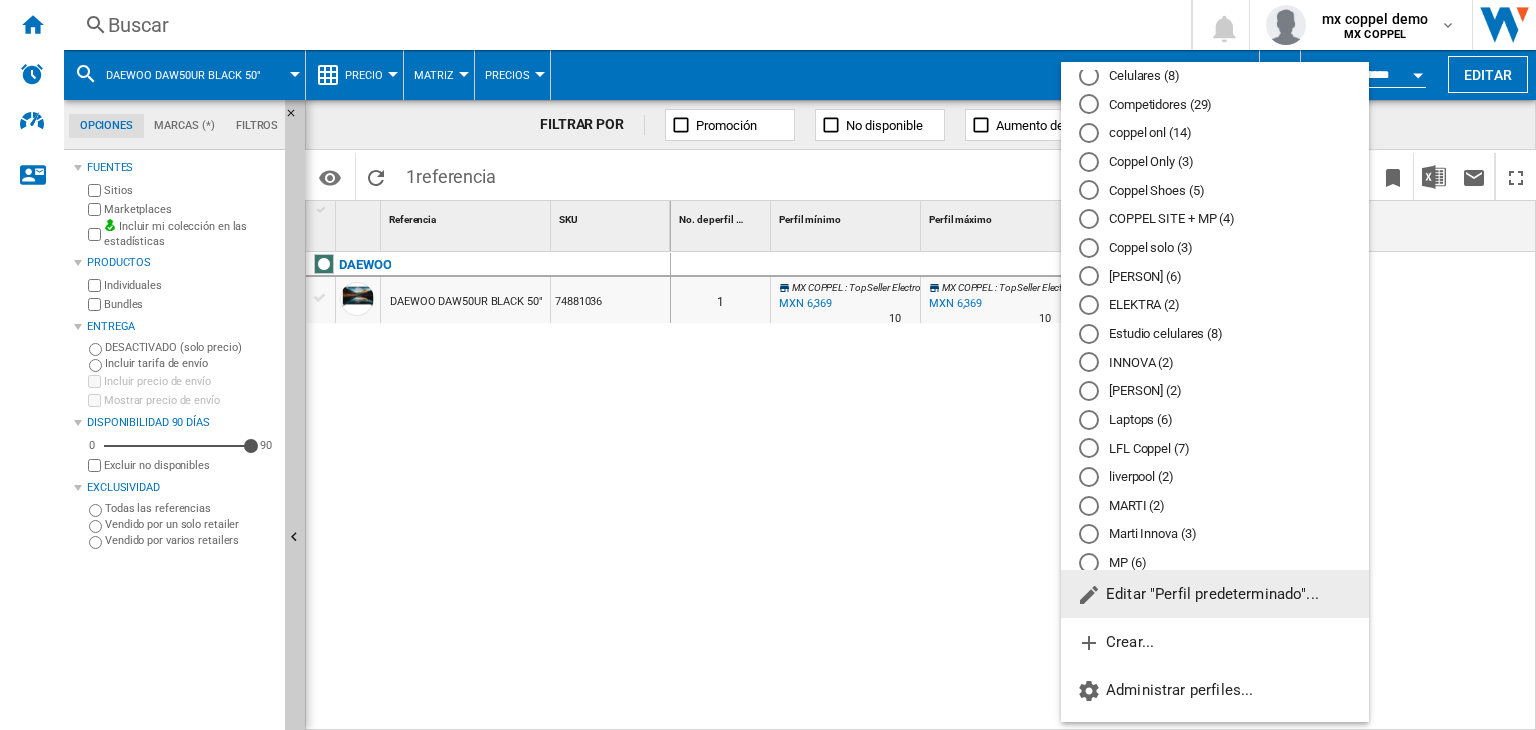 scroll, scrollTop: 500, scrollLeft: 0, axis: vertical 